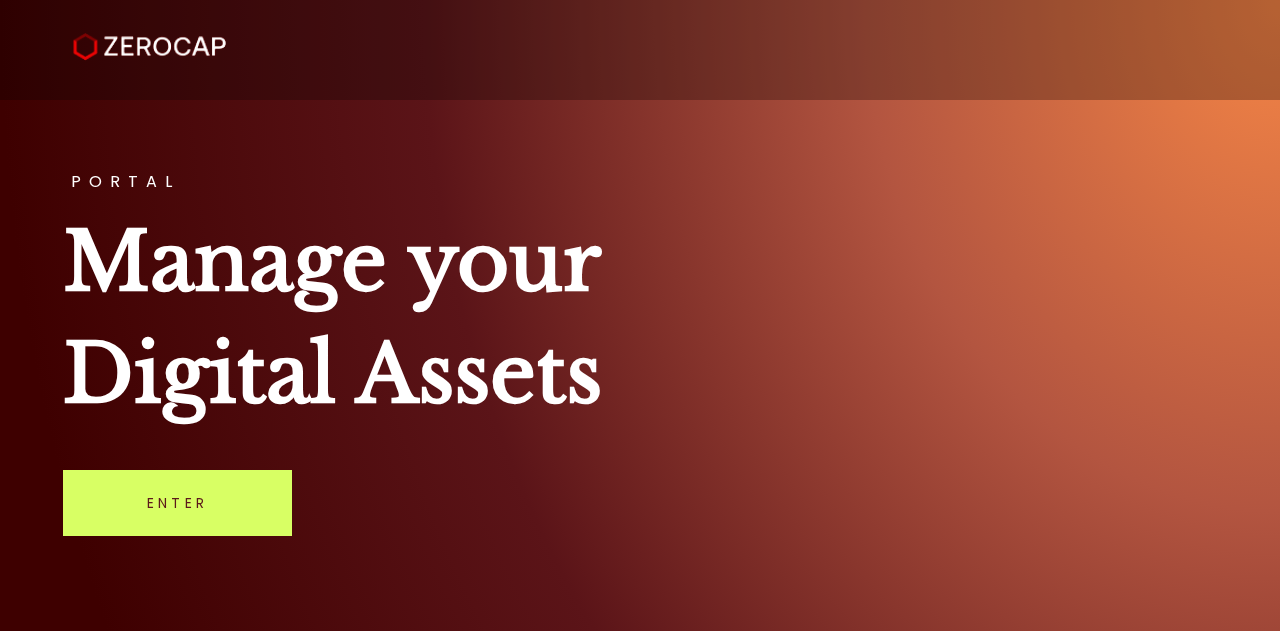 scroll, scrollTop: 0, scrollLeft: 0, axis: both 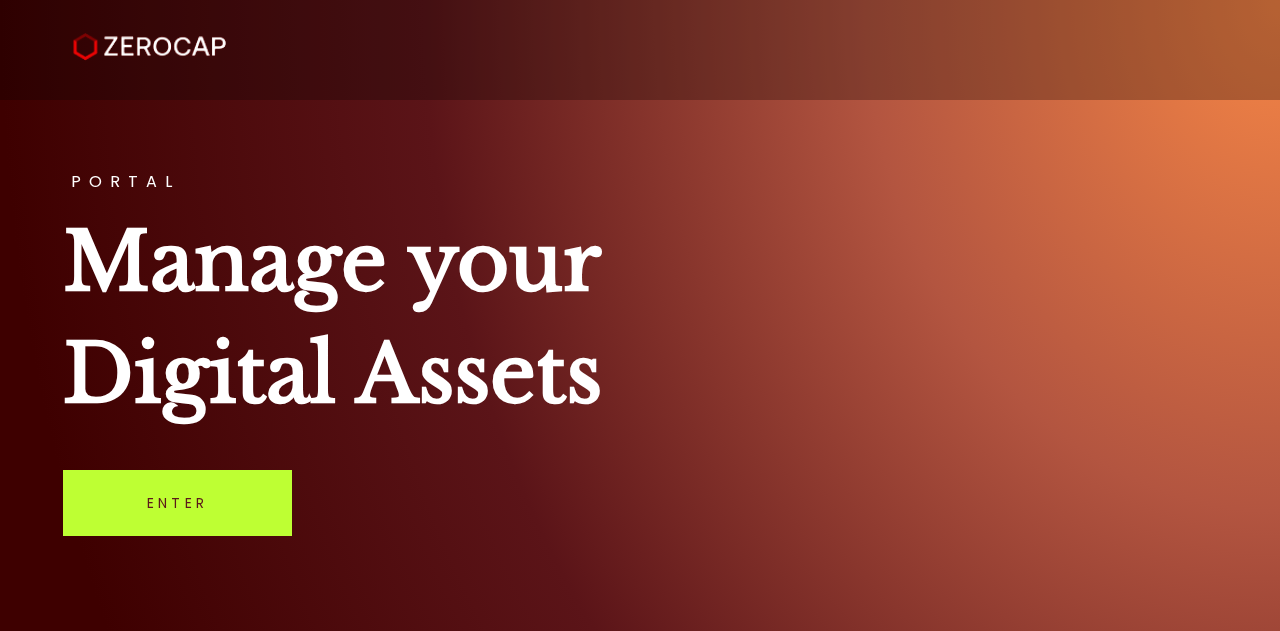 click on "Enter" at bounding box center (177, 503) 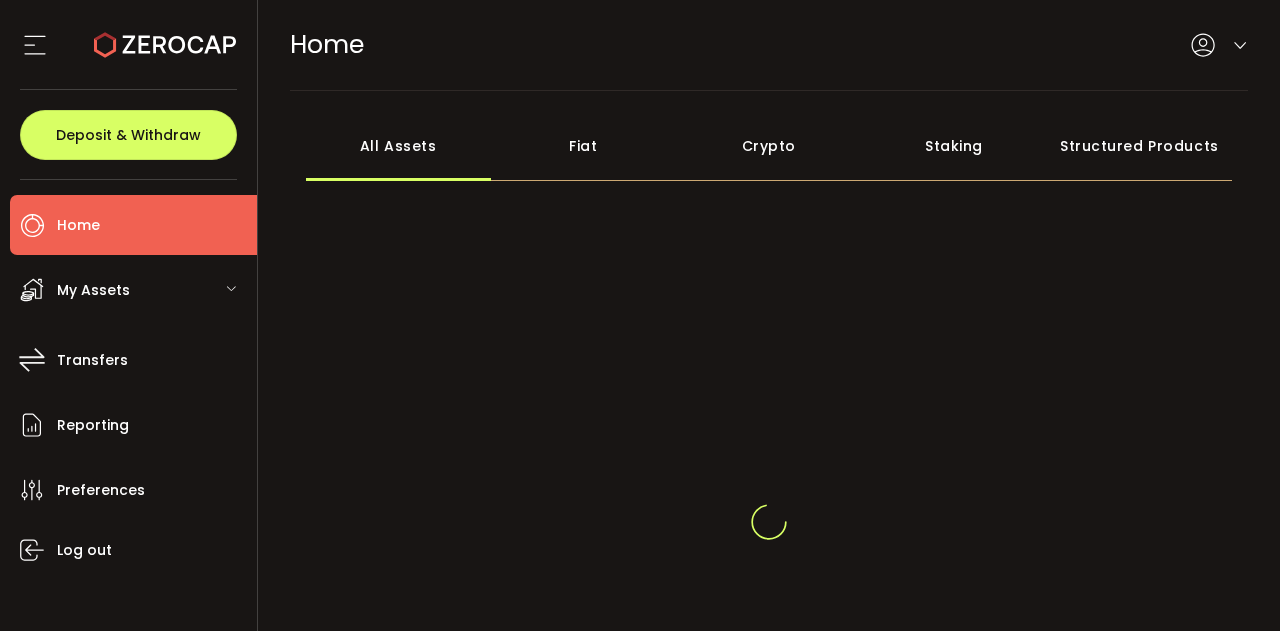 scroll, scrollTop: 0, scrollLeft: 0, axis: both 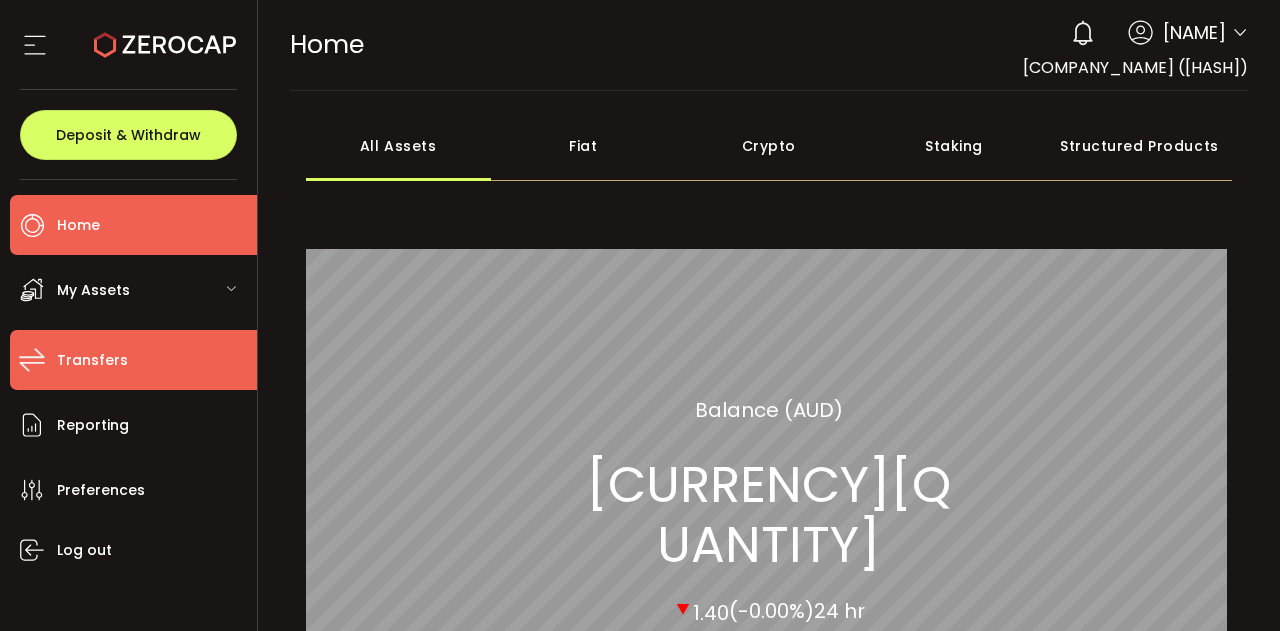 click on "Transfers" at bounding box center [133, 360] 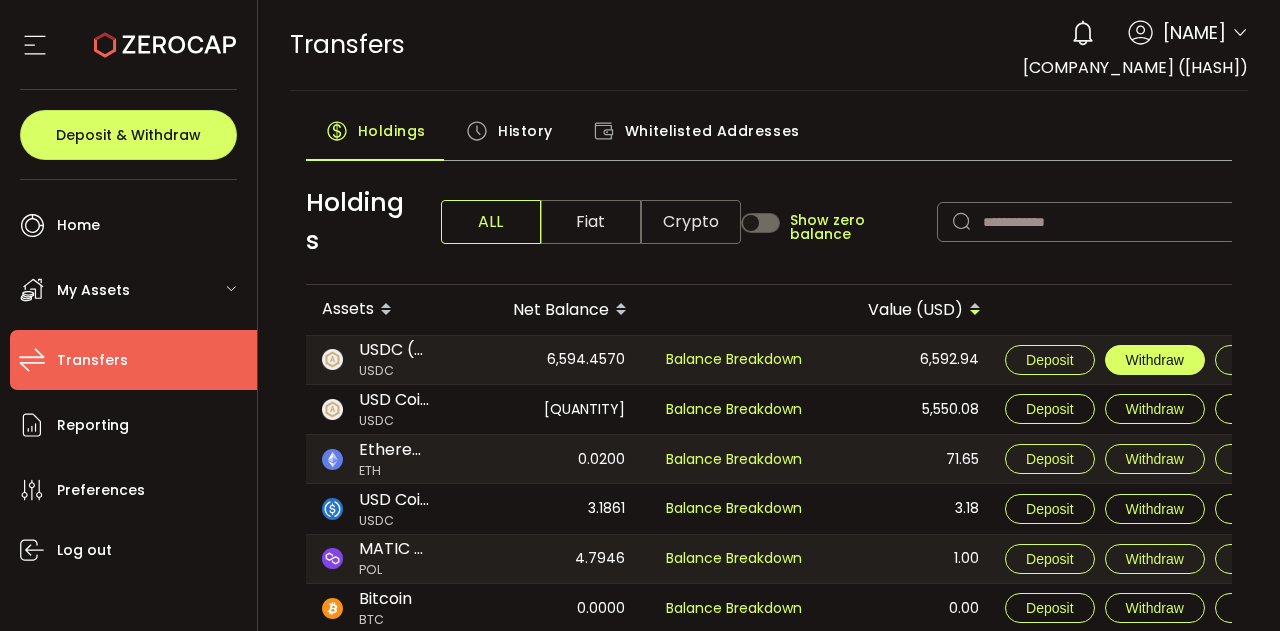 click on "Withdraw" at bounding box center [1155, 360] 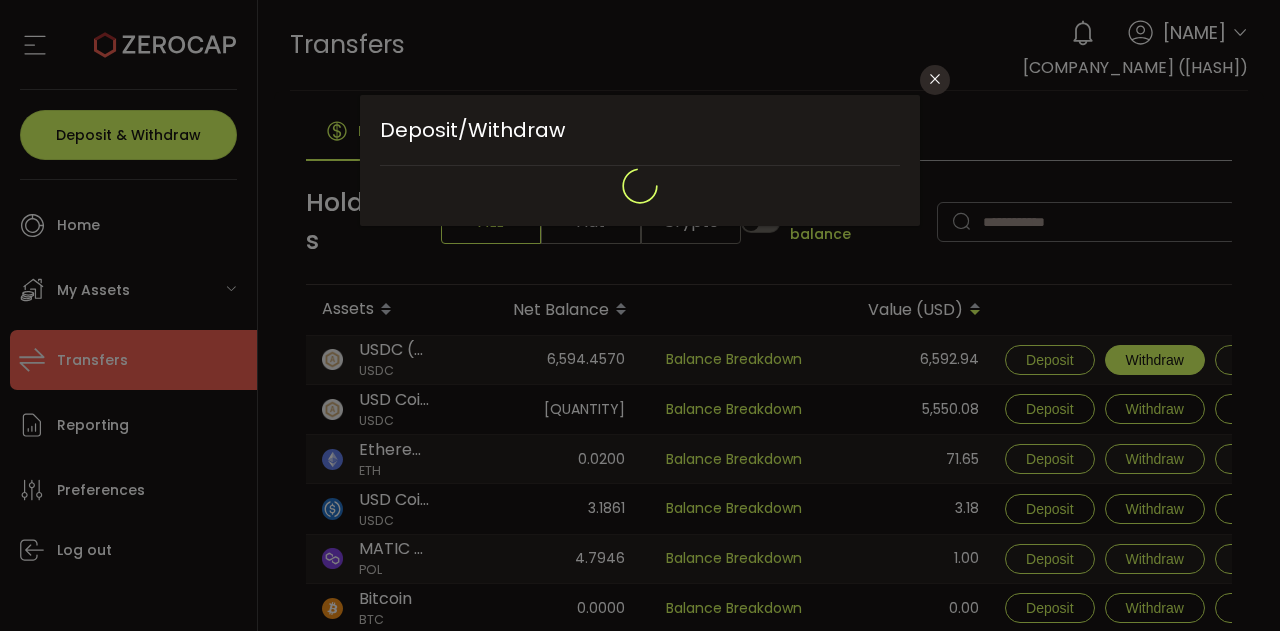 type on "**********" 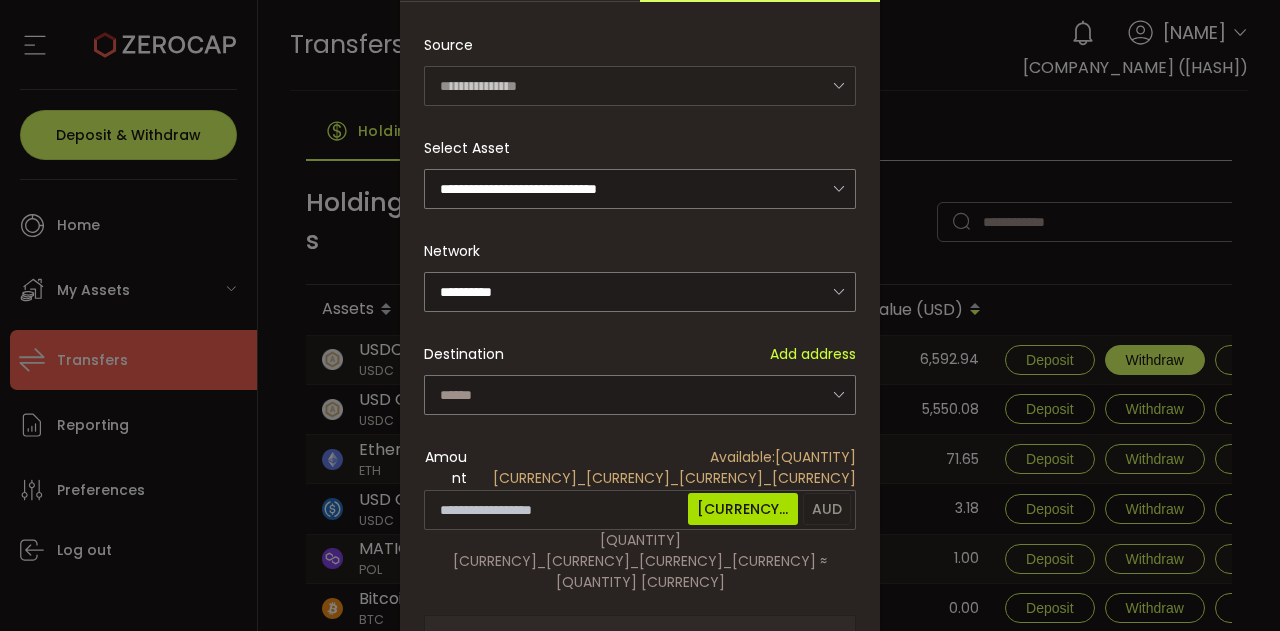 scroll, scrollTop: 145, scrollLeft: 0, axis: vertical 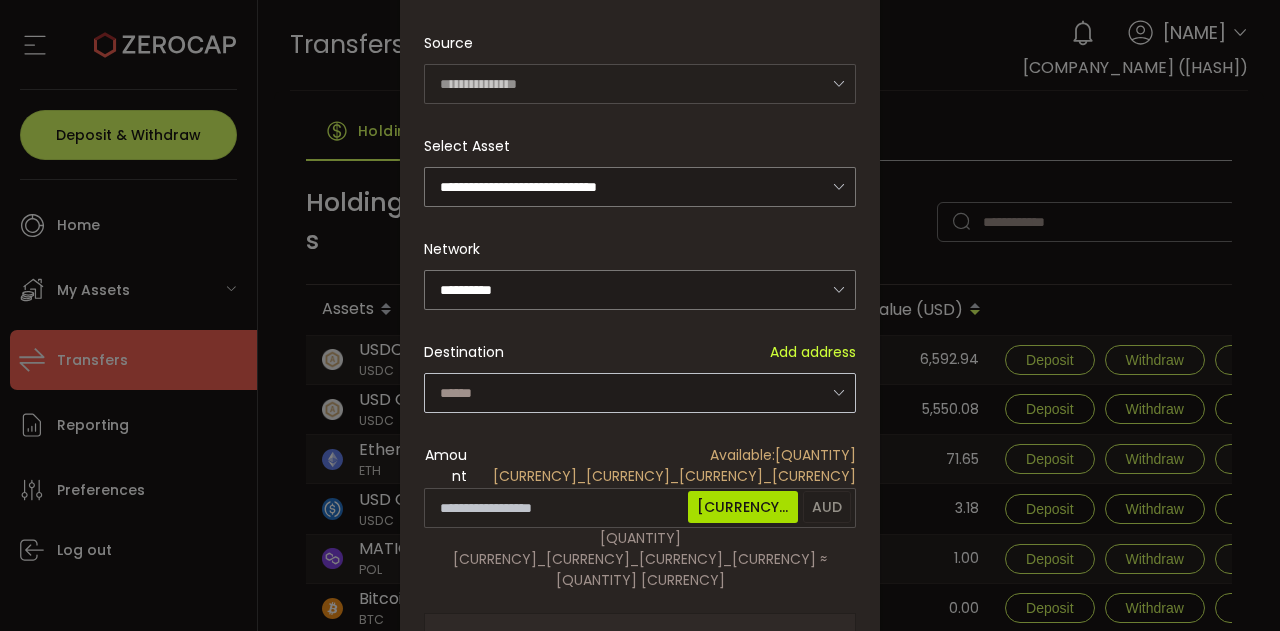 click at bounding box center (838, 392) 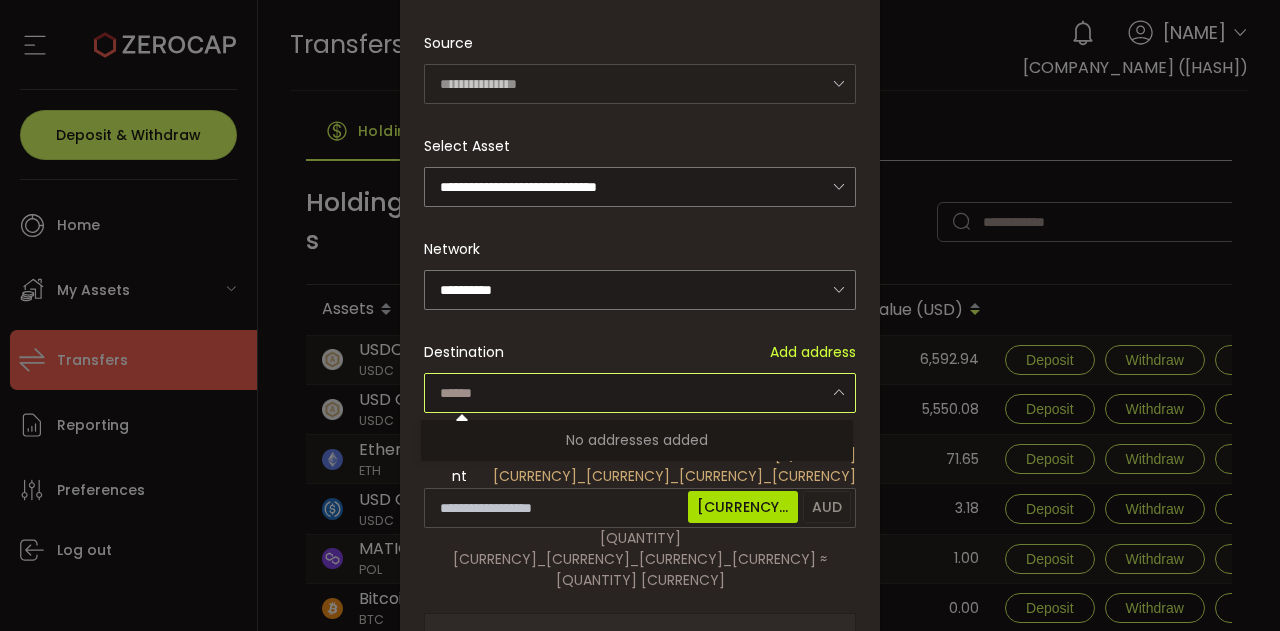 click on "Add address" at bounding box center [813, 352] 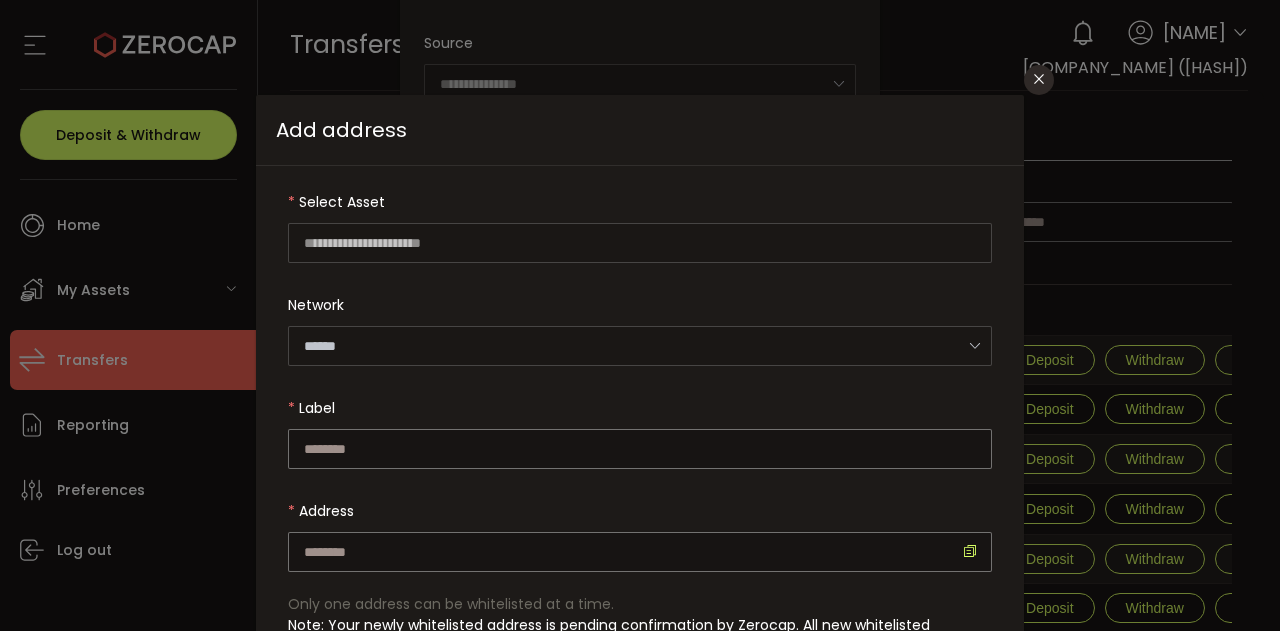 type on "**********" 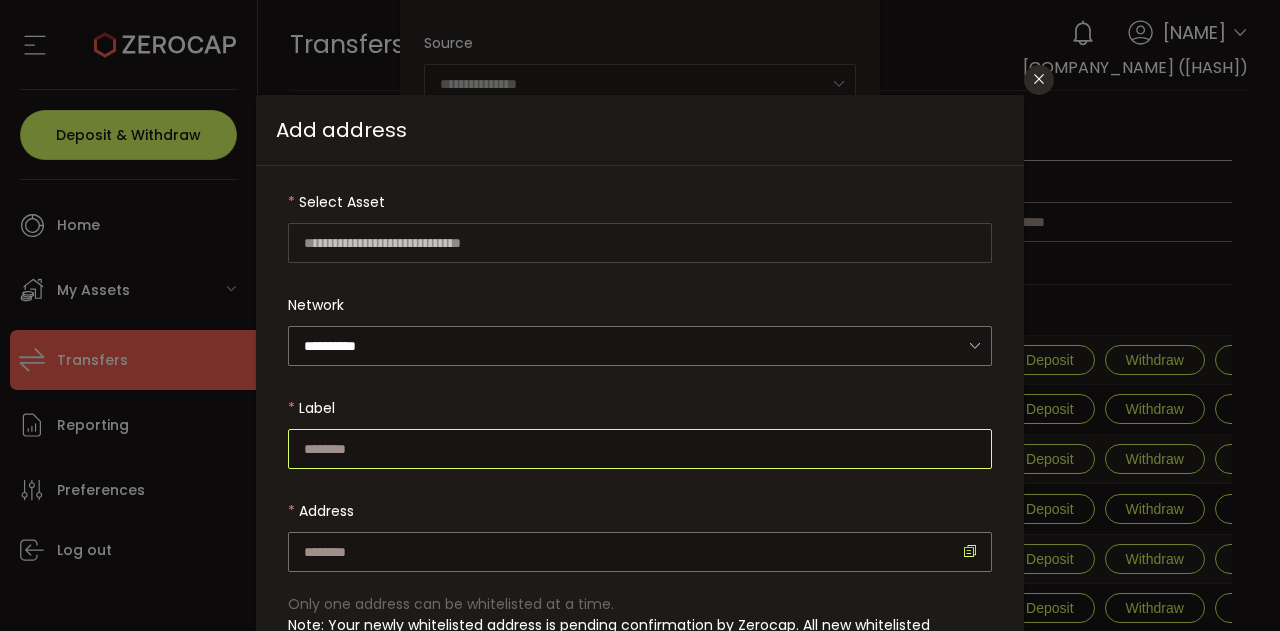 click at bounding box center (640, 449) 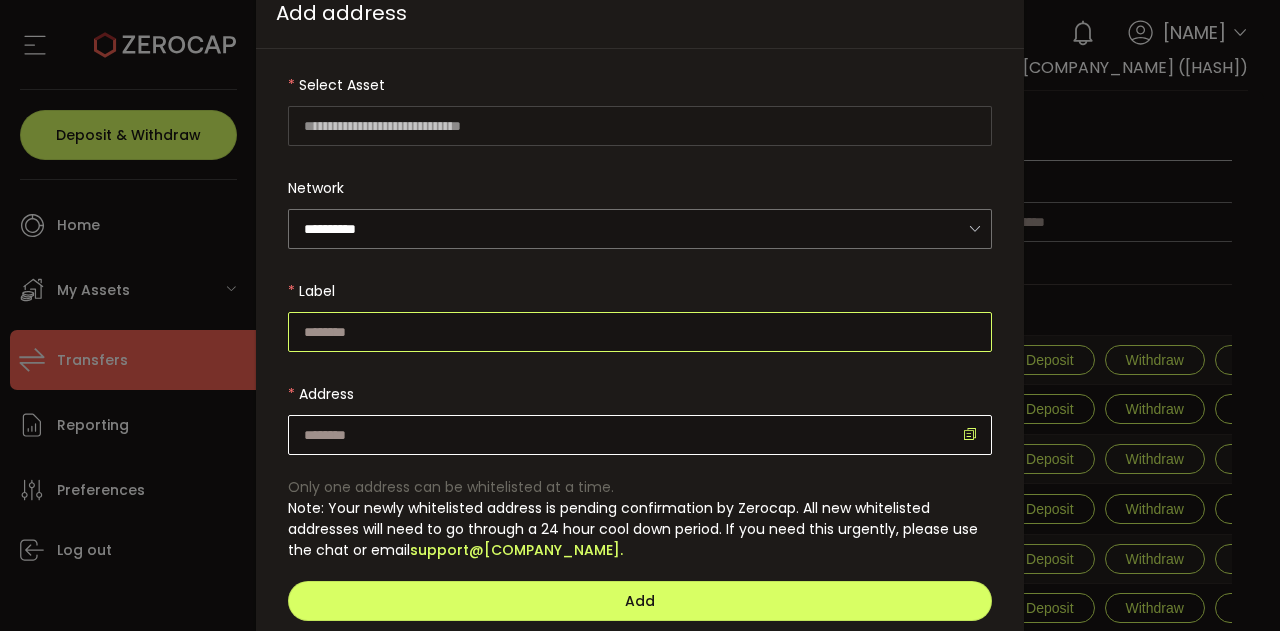 scroll, scrollTop: 133, scrollLeft: 0, axis: vertical 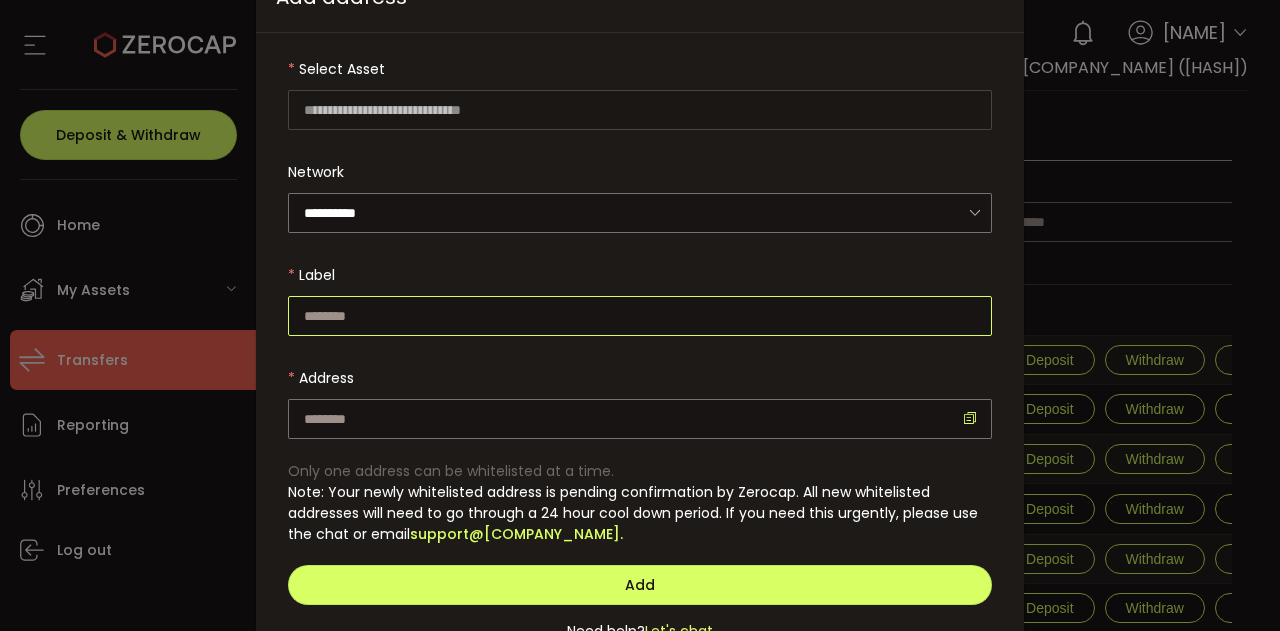 paste on "**********" 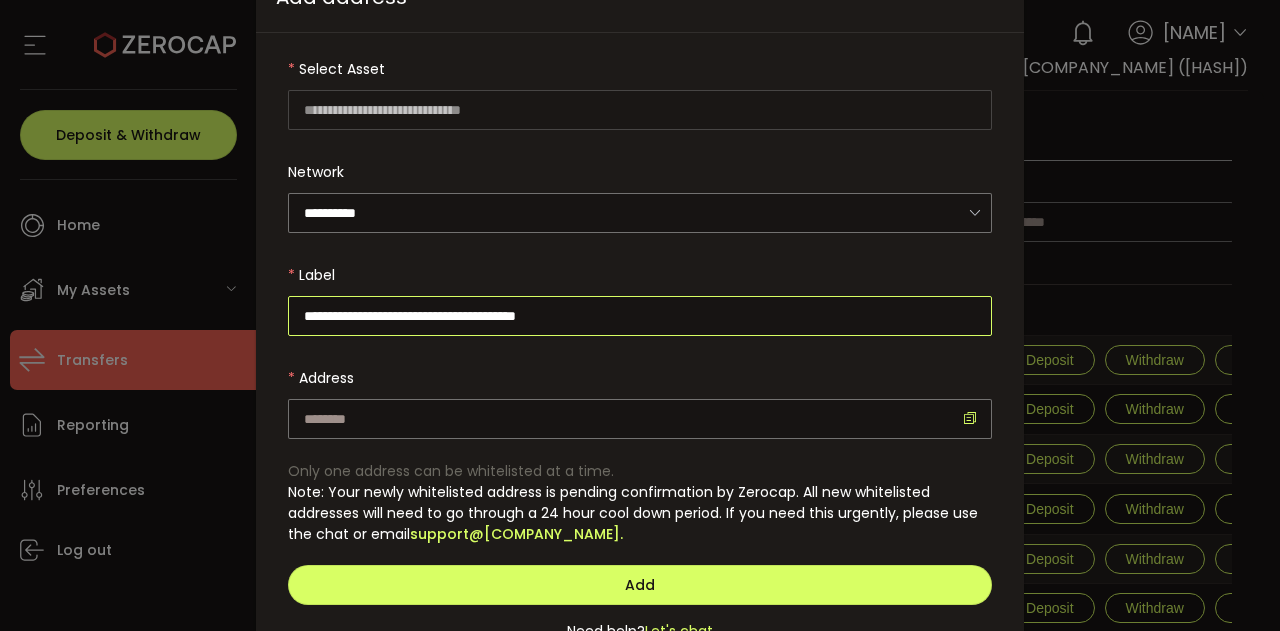 type on "**********" 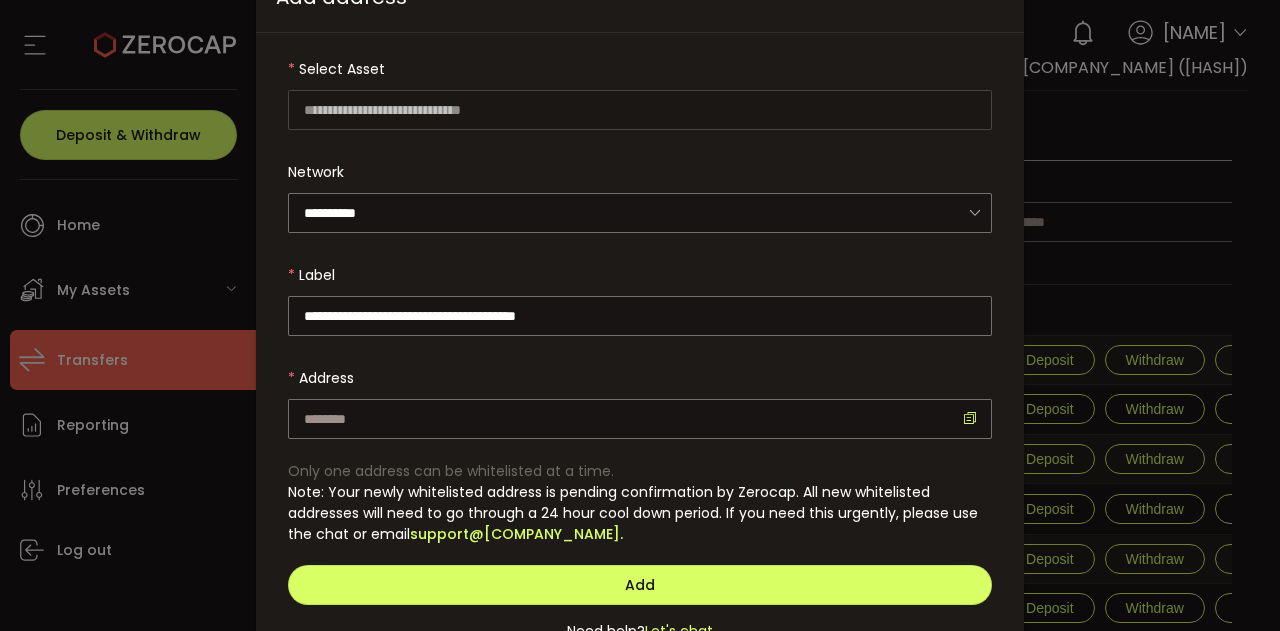 click on "**********" at bounding box center [640, 244] 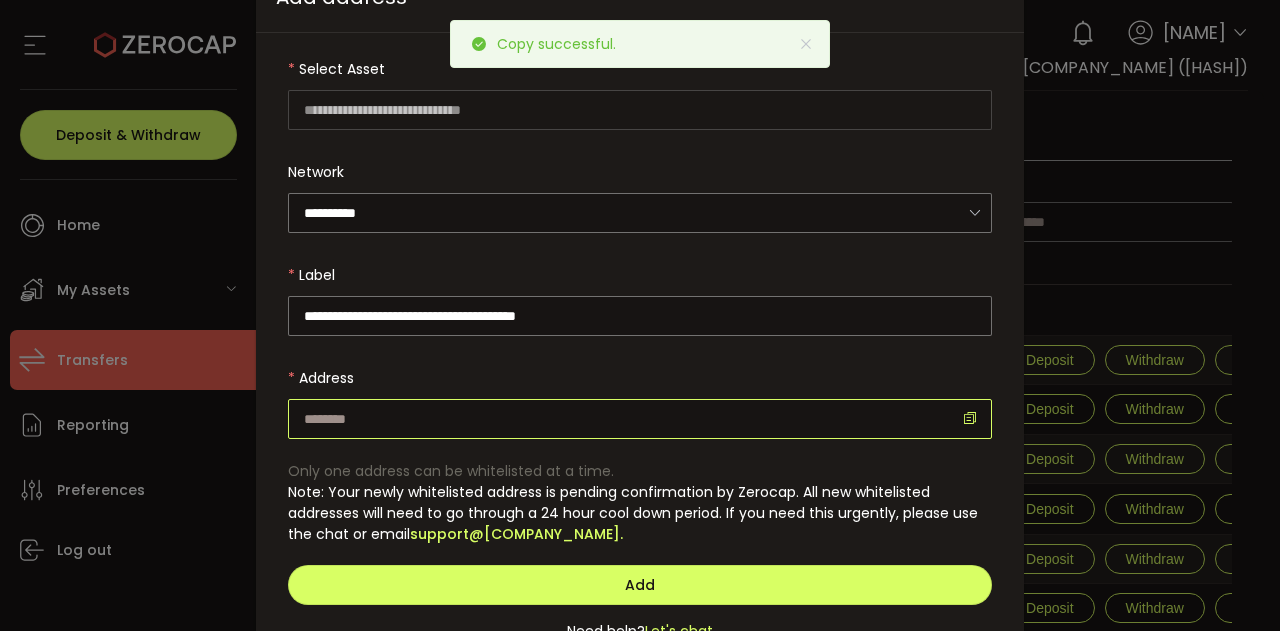 click at bounding box center (640, 419) 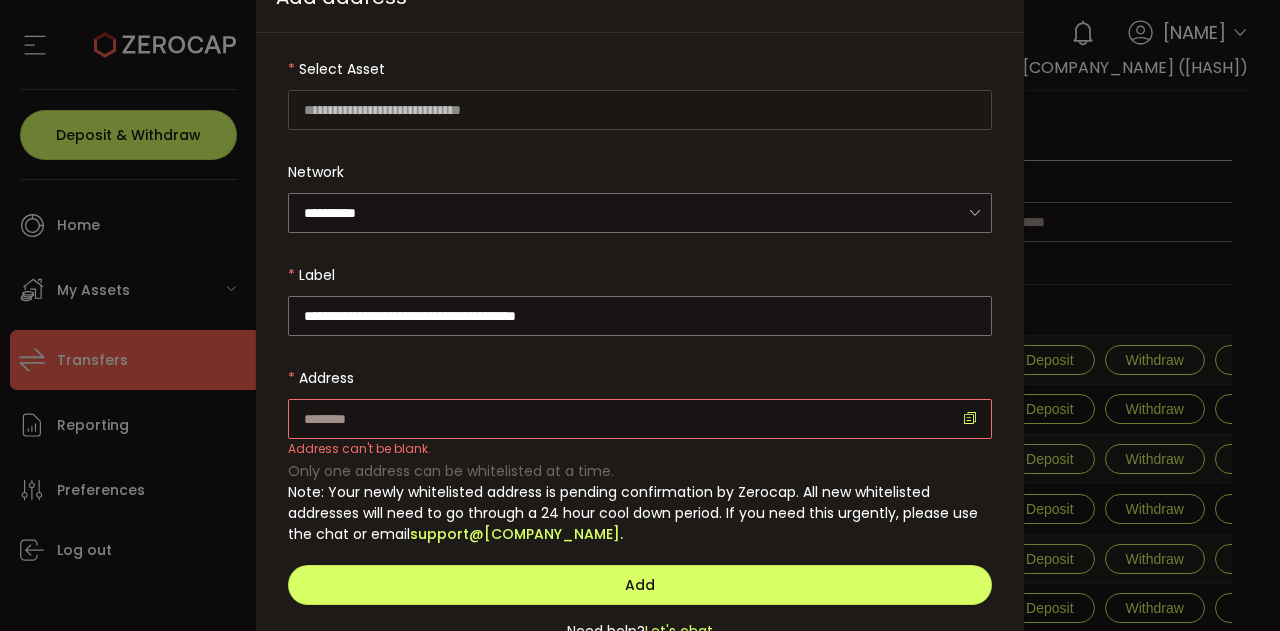 drag, startPoint x: 637, startPoint y: 414, endPoint x: 498, endPoint y: 356, distance: 150.6154 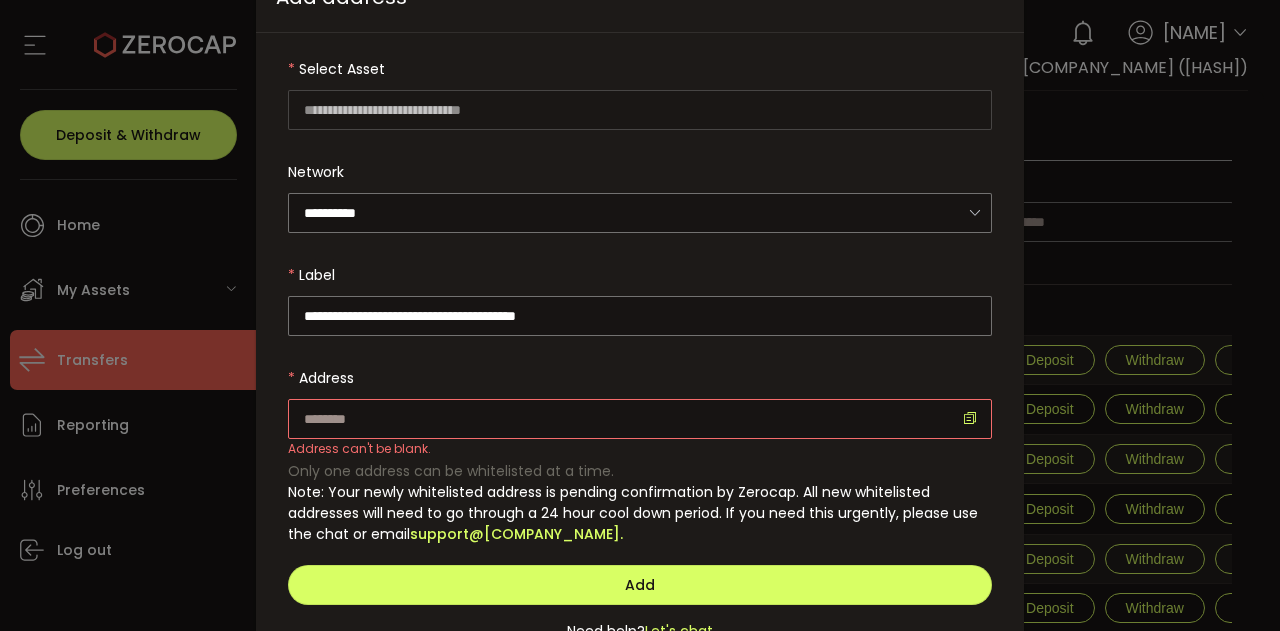 drag, startPoint x: 376, startPoint y: 417, endPoint x: 678, endPoint y: 290, distance: 327.61716 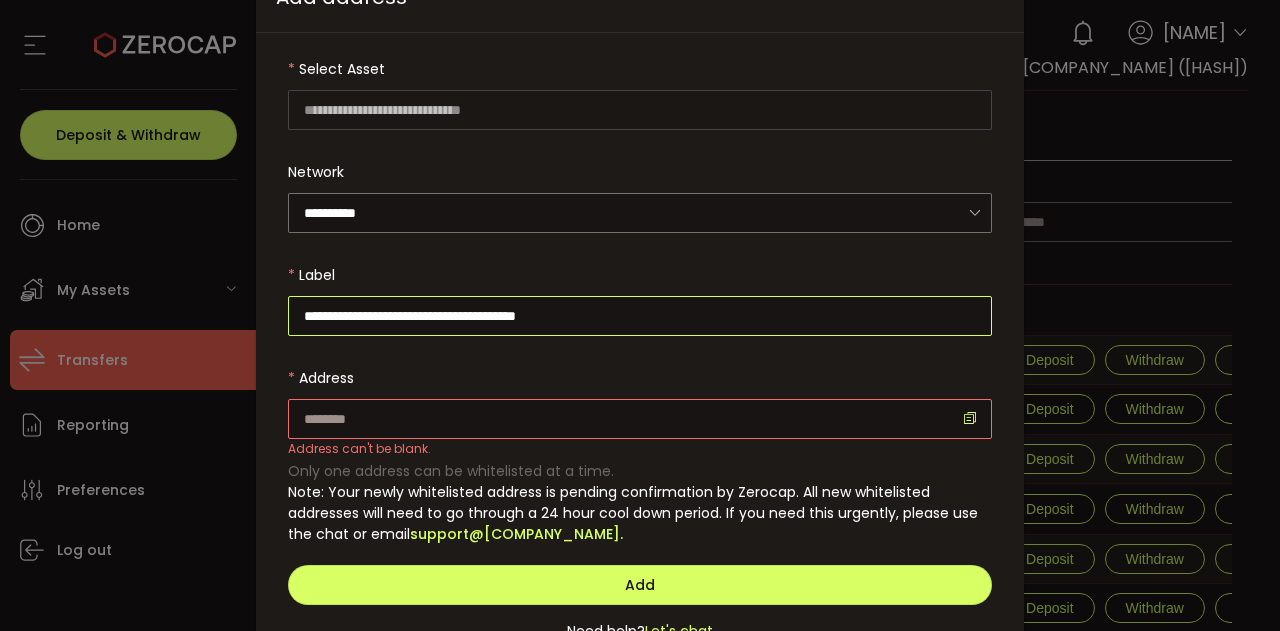 drag, startPoint x: 654, startPoint y: 310, endPoint x: 298, endPoint y: 327, distance: 356.40567 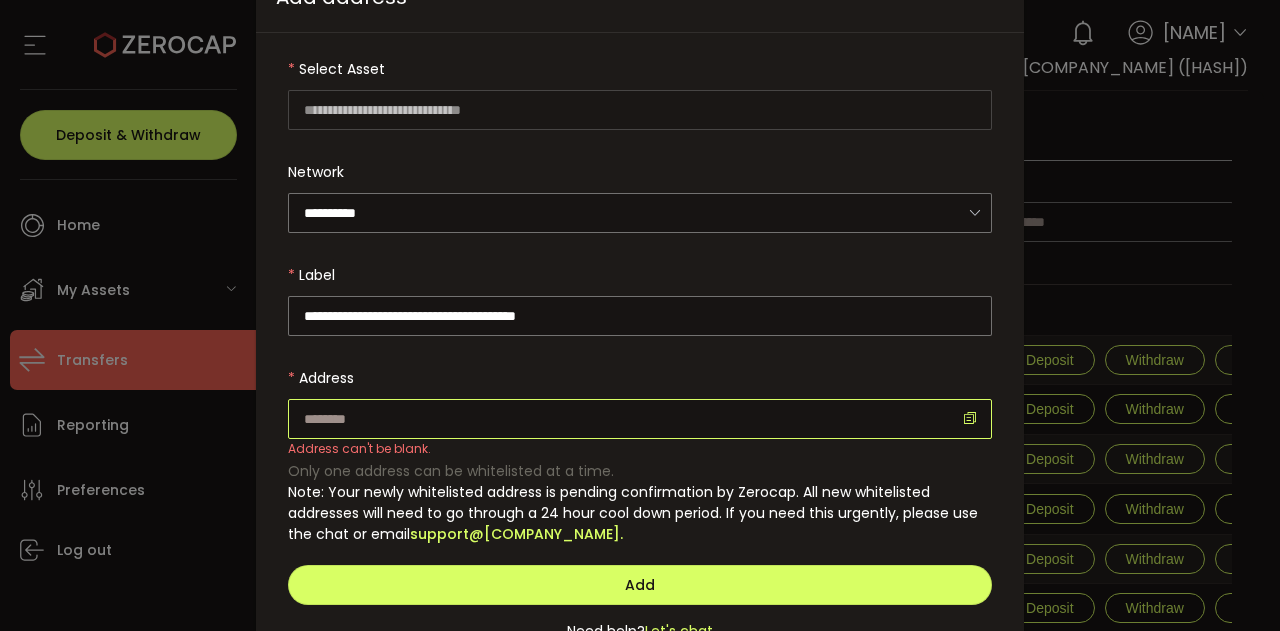 click at bounding box center (640, 419) 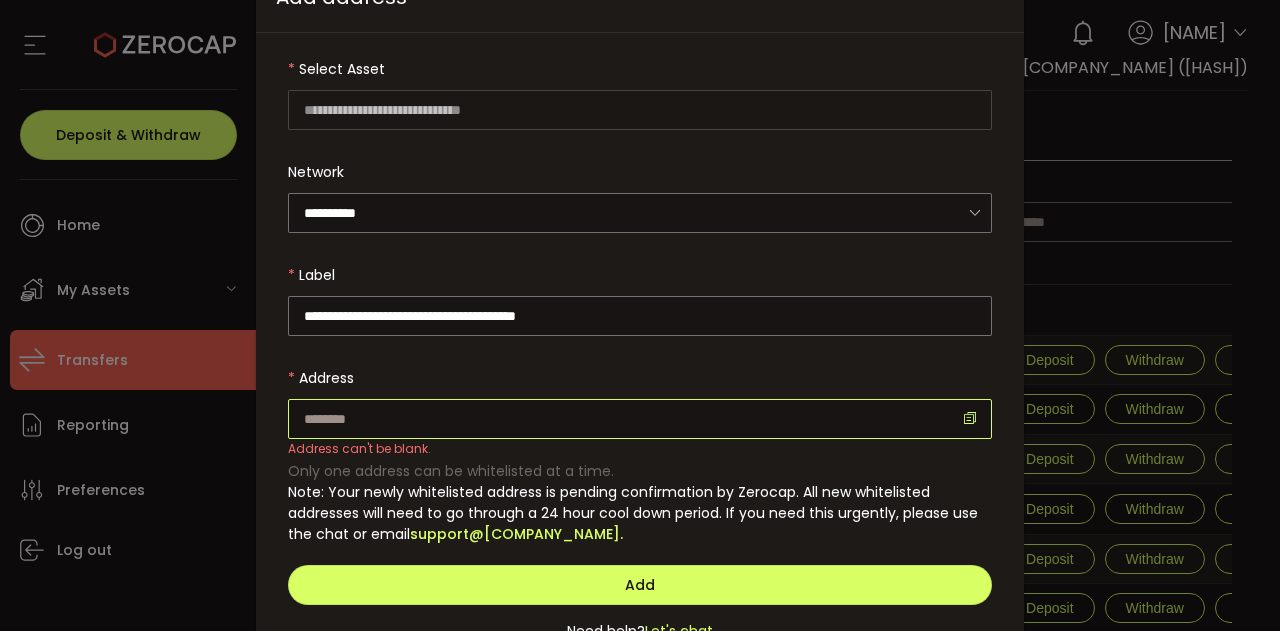 paste on "**********" 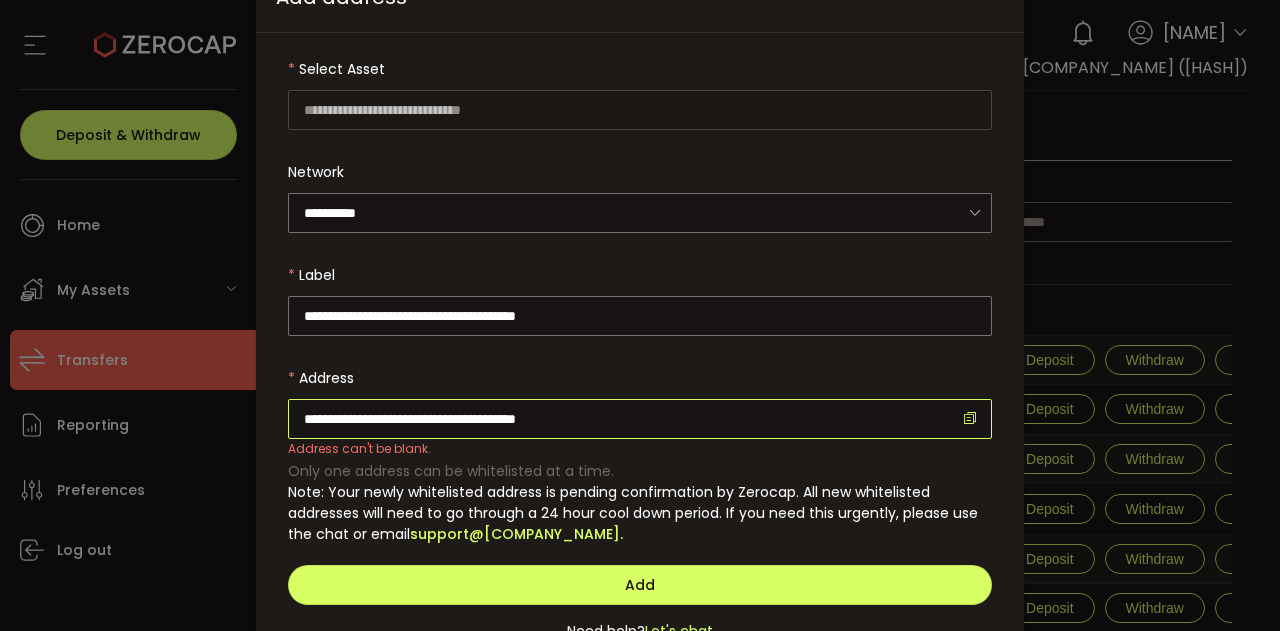 type on "**********" 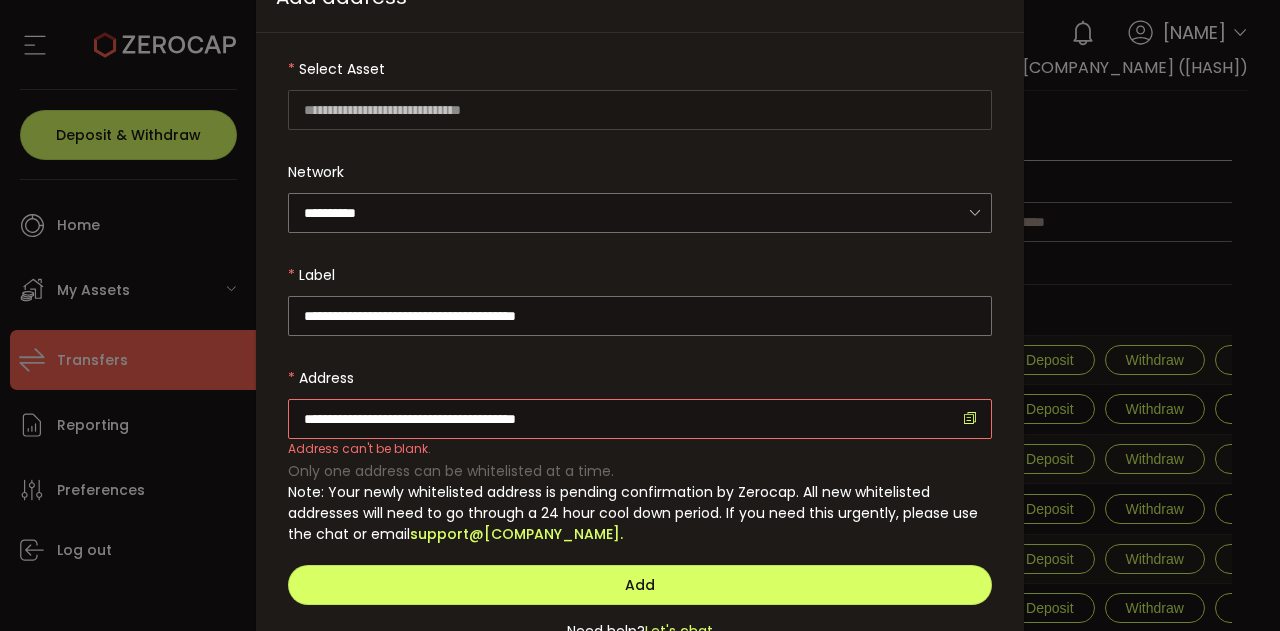click on "**********" at bounding box center (640, 354) 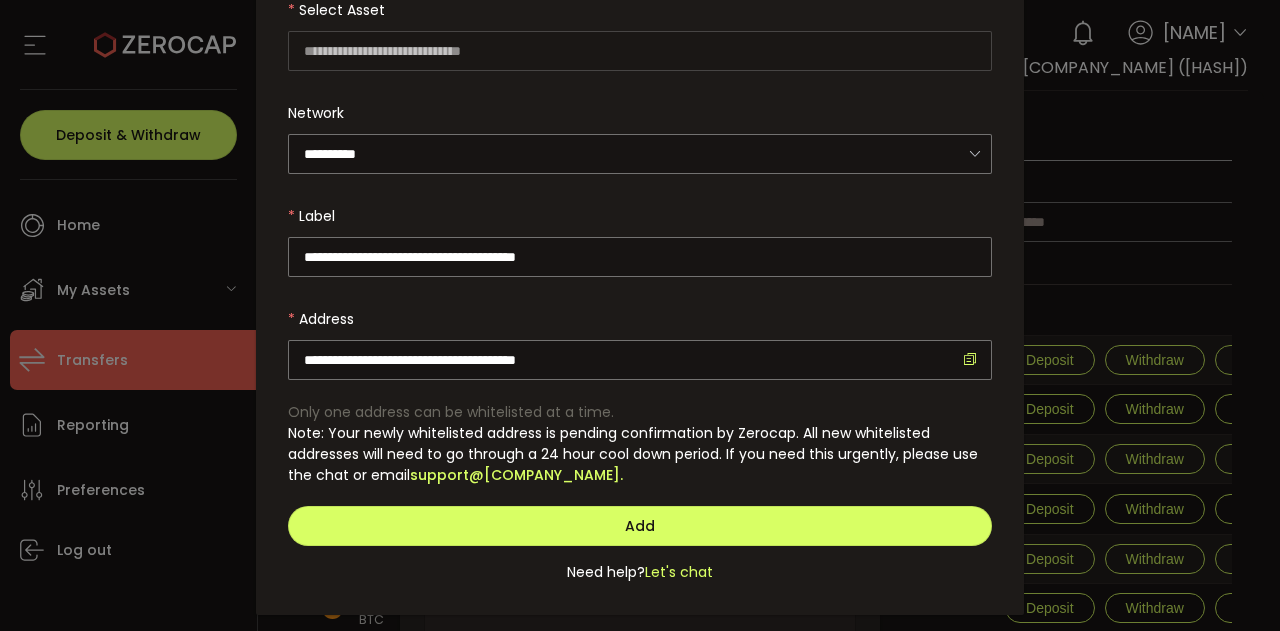 scroll, scrollTop: 193, scrollLeft: 0, axis: vertical 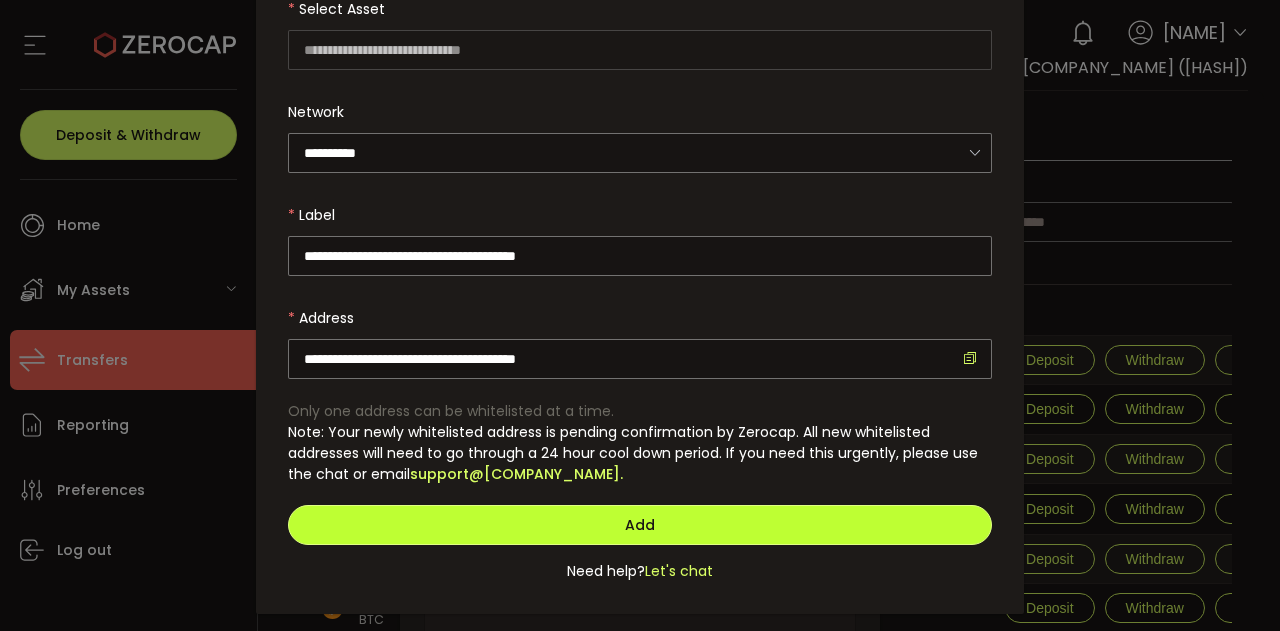 click on "Add" at bounding box center [640, 525] 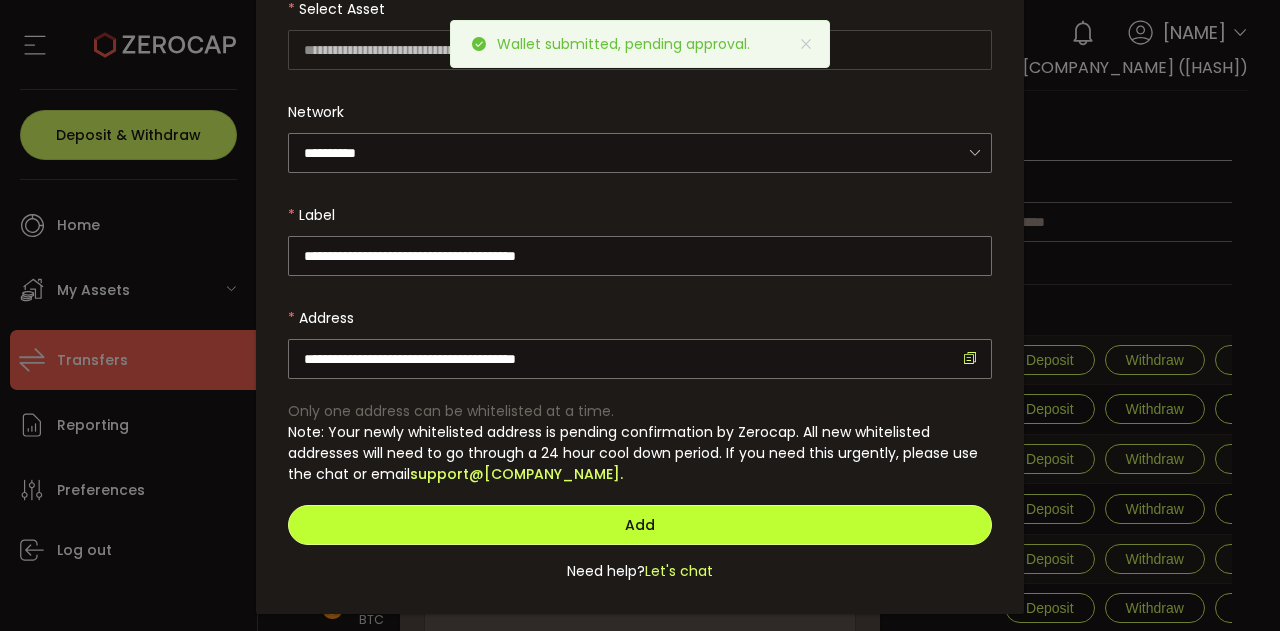 type 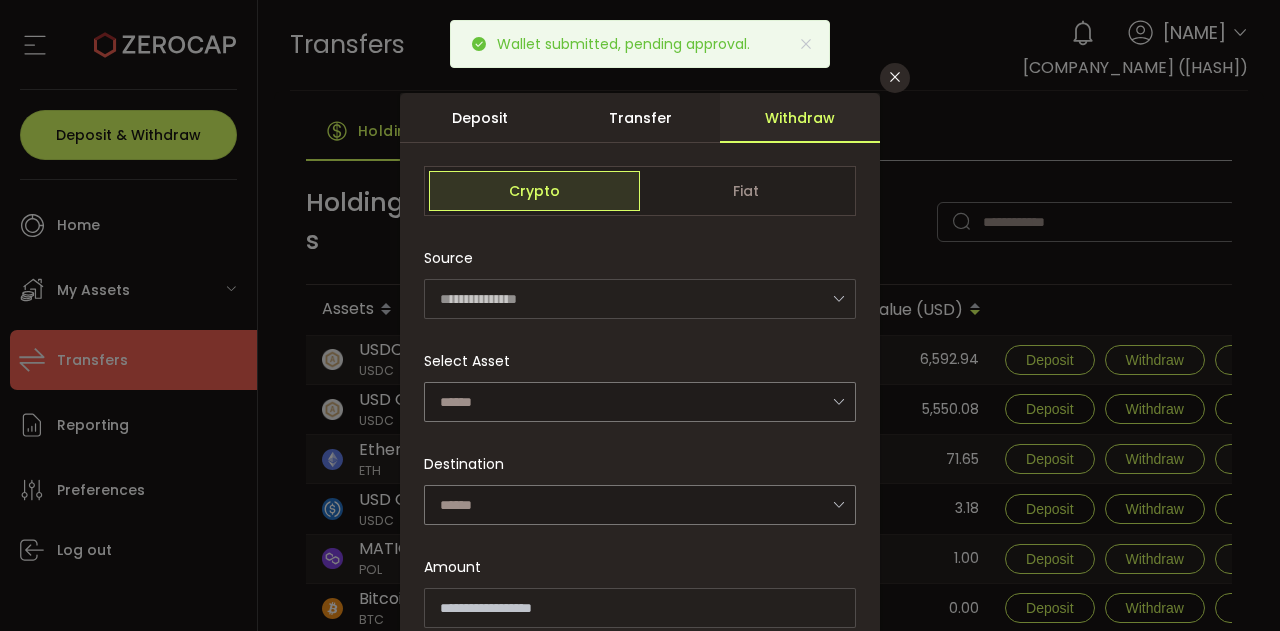 scroll, scrollTop: 54, scrollLeft: 0, axis: vertical 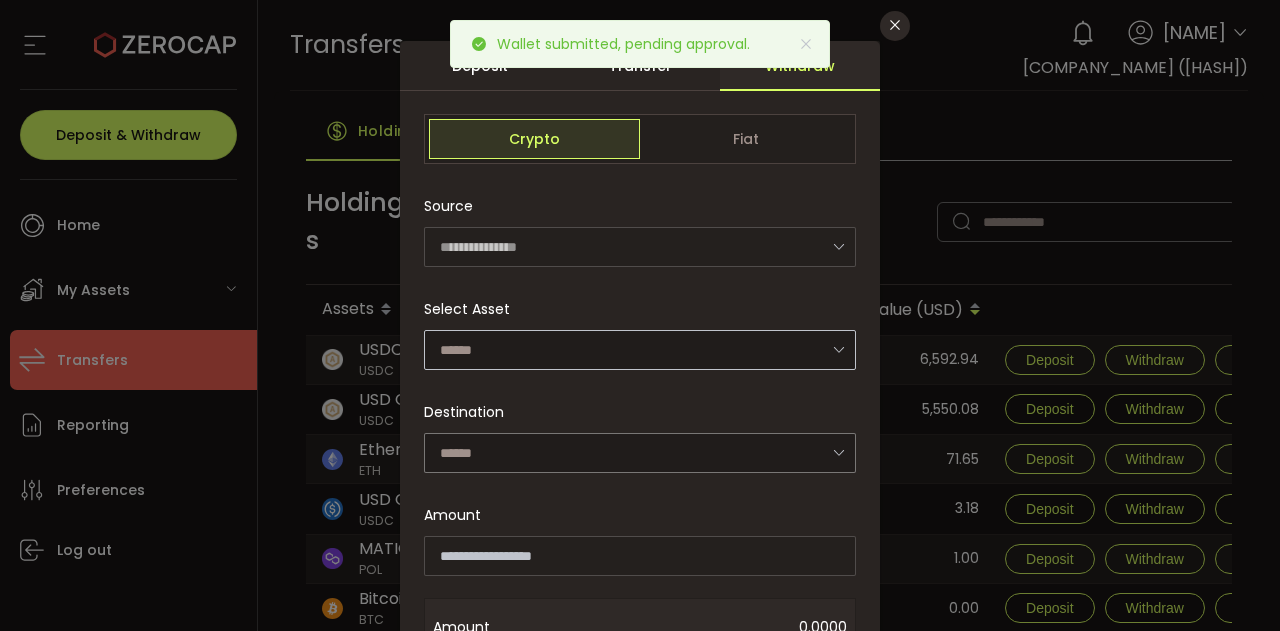 click at bounding box center [838, 349] 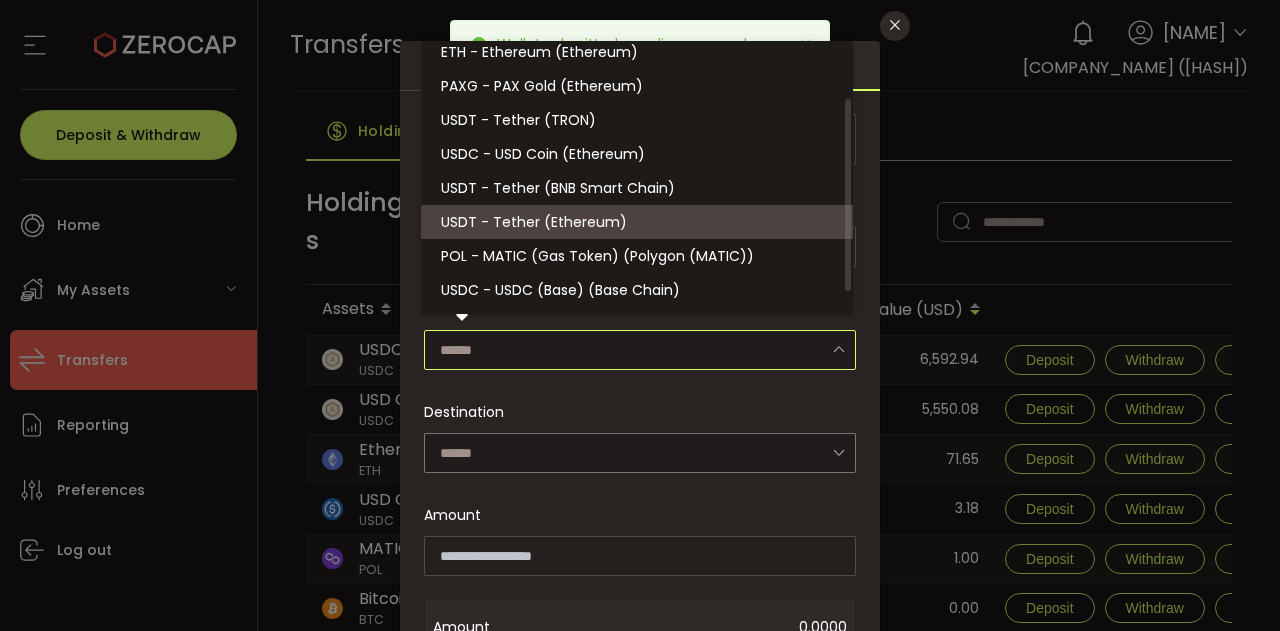 scroll, scrollTop: 112, scrollLeft: 0, axis: vertical 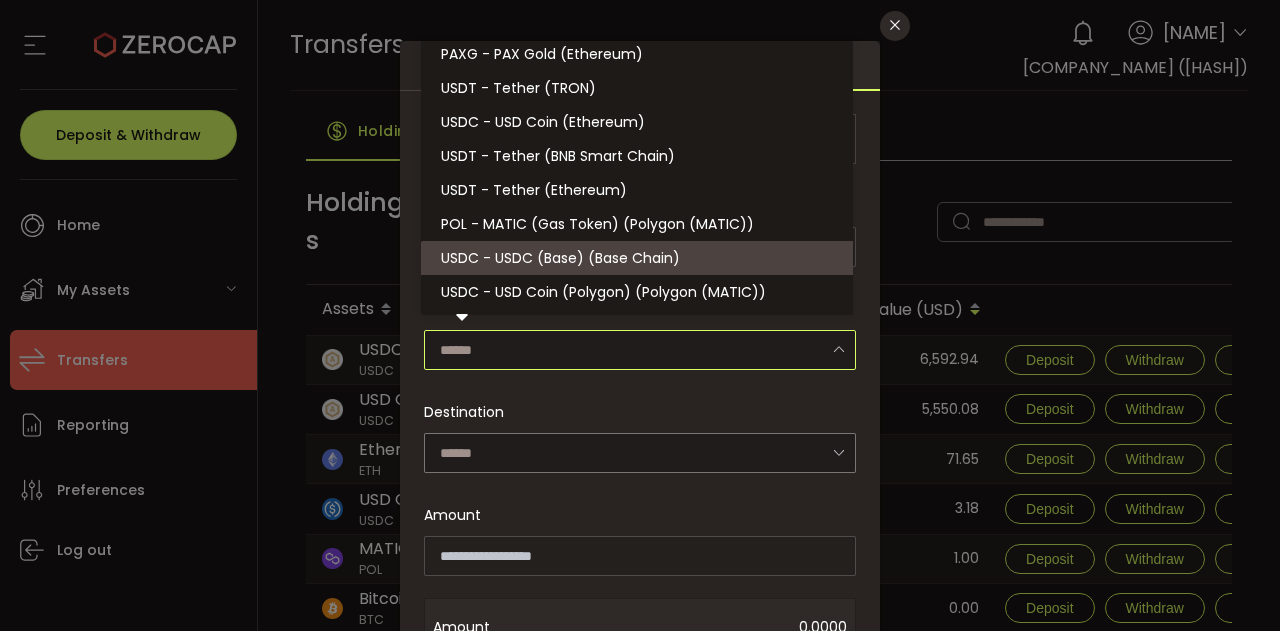 click on "**********" at bounding box center (640, 315) 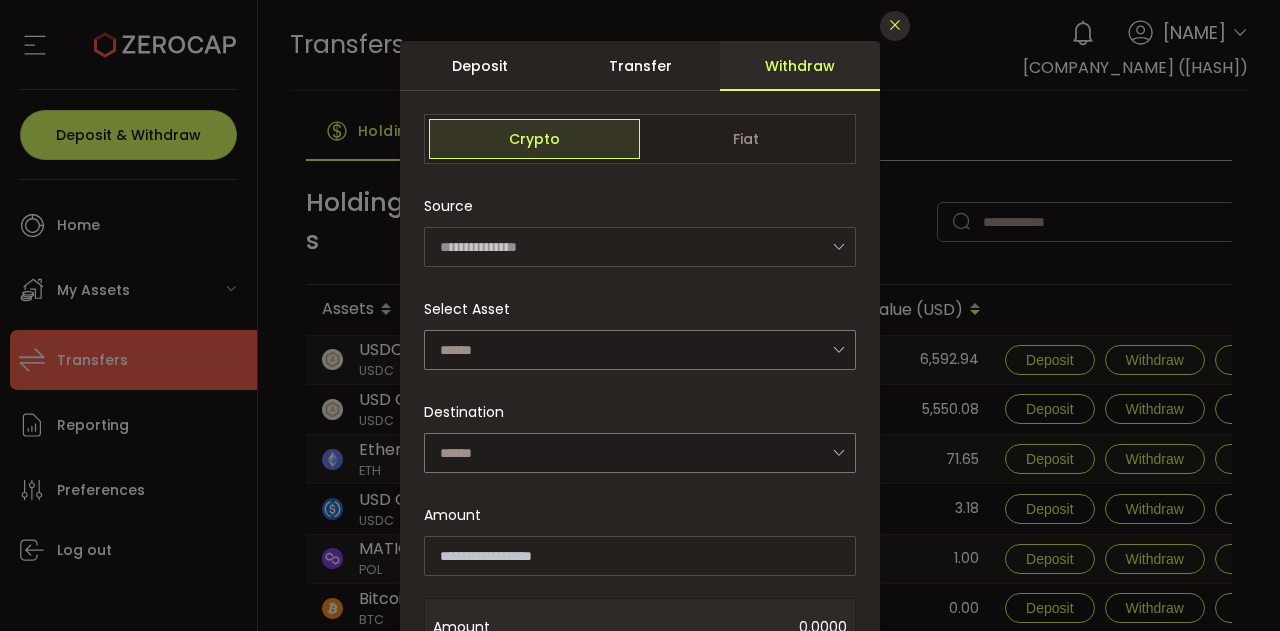 click at bounding box center [895, 25] 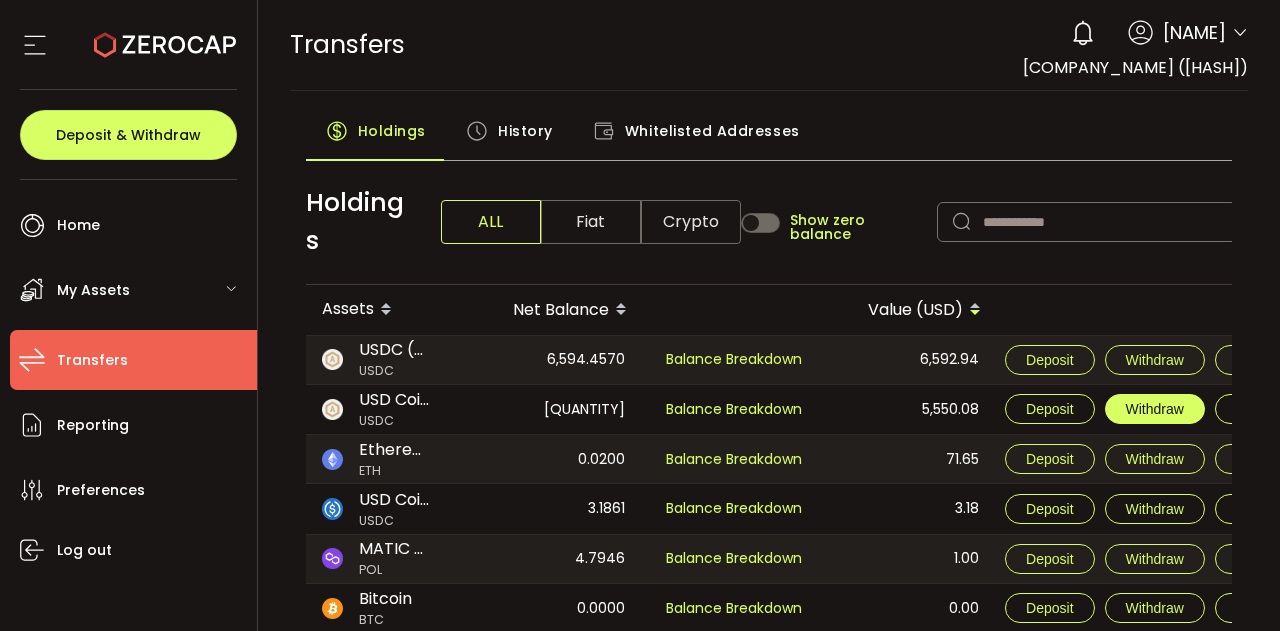 click on "Withdraw" at bounding box center [1155, 409] 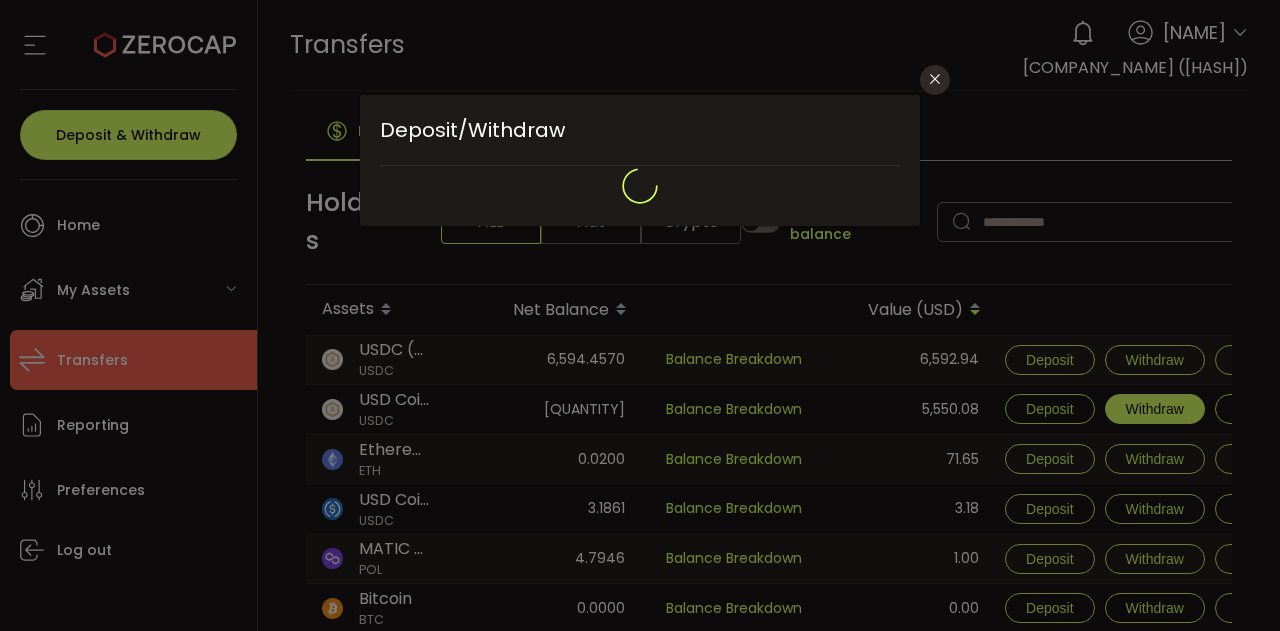 scroll, scrollTop: 0, scrollLeft: 0, axis: both 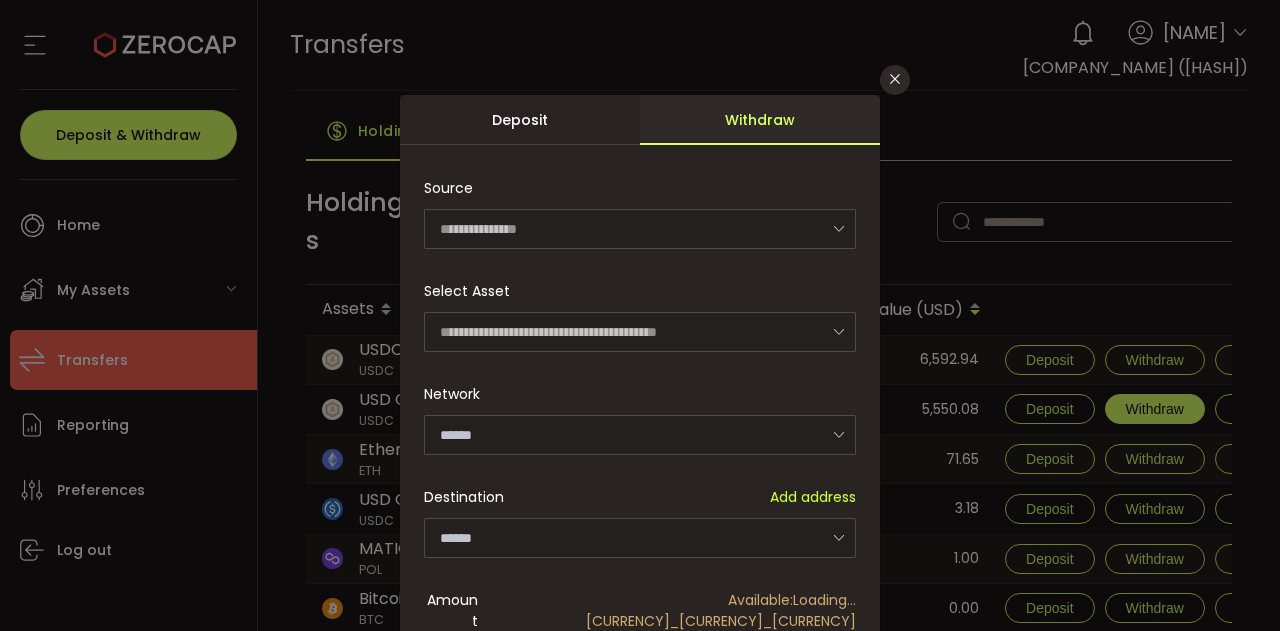 type on "**********" 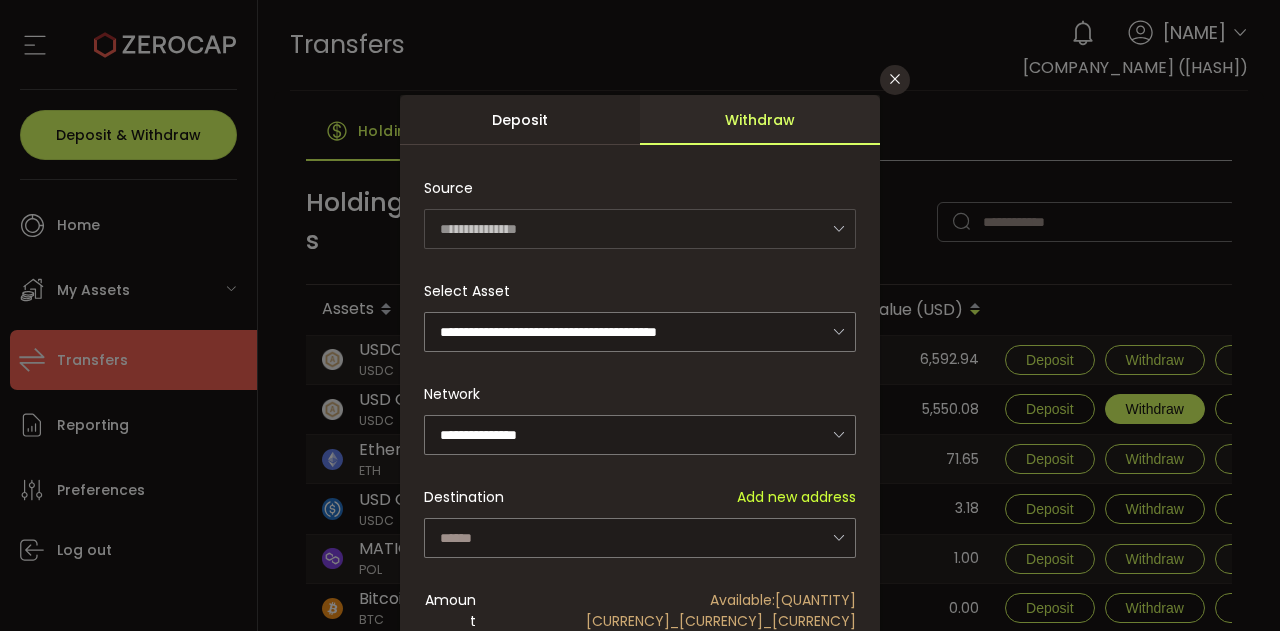 scroll, scrollTop: 125, scrollLeft: 0, axis: vertical 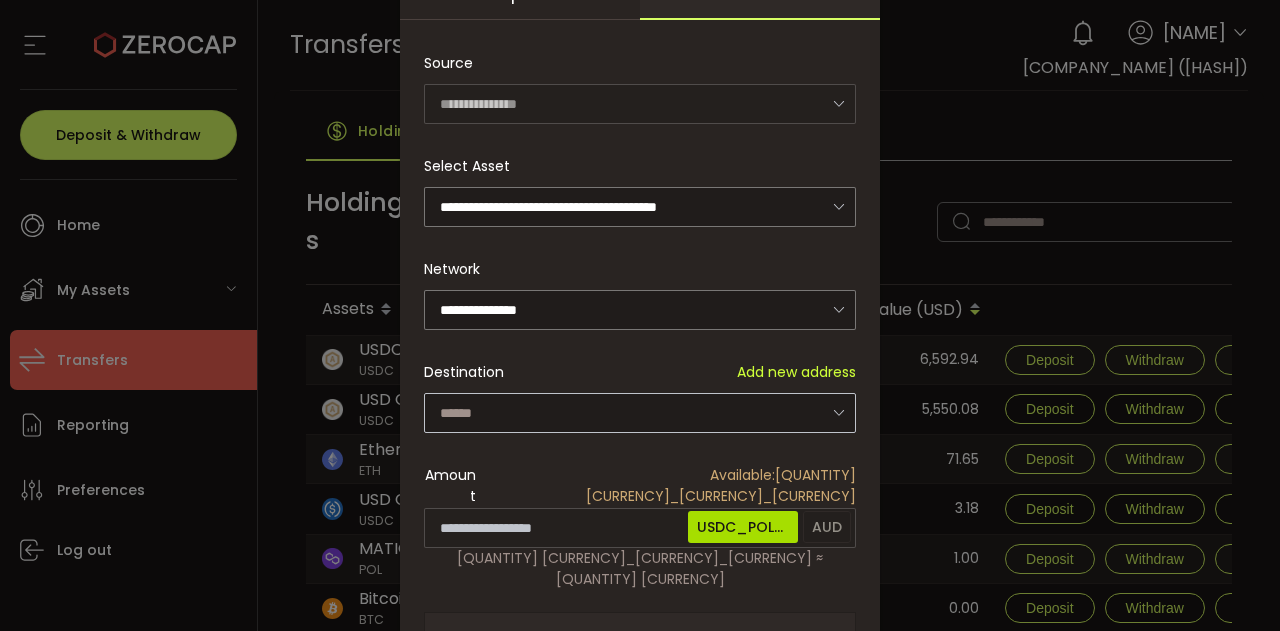 click at bounding box center [838, 412] 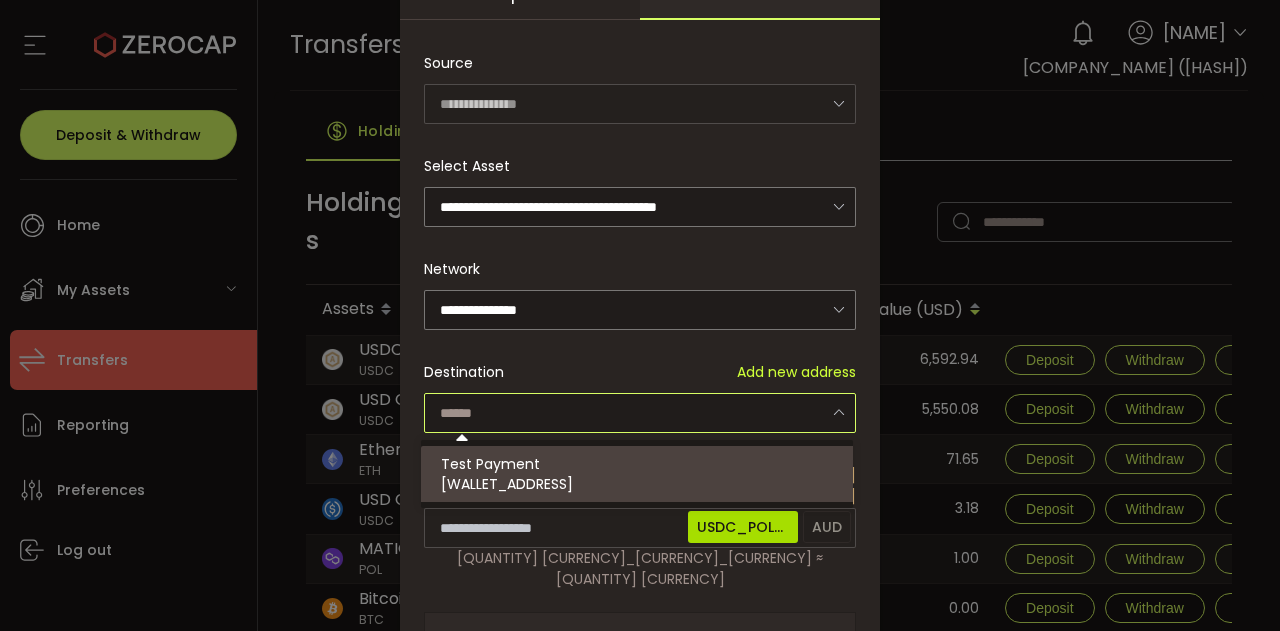 click on "Destination Add new address" at bounding box center [640, 372] 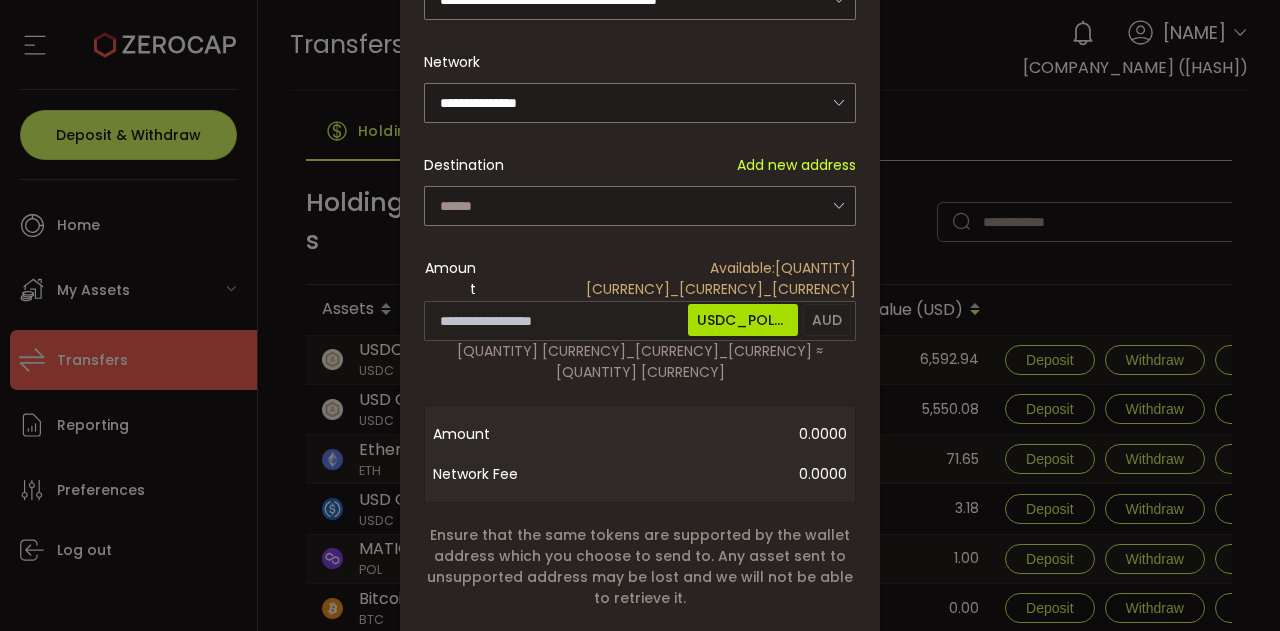 scroll, scrollTop: 327, scrollLeft: 0, axis: vertical 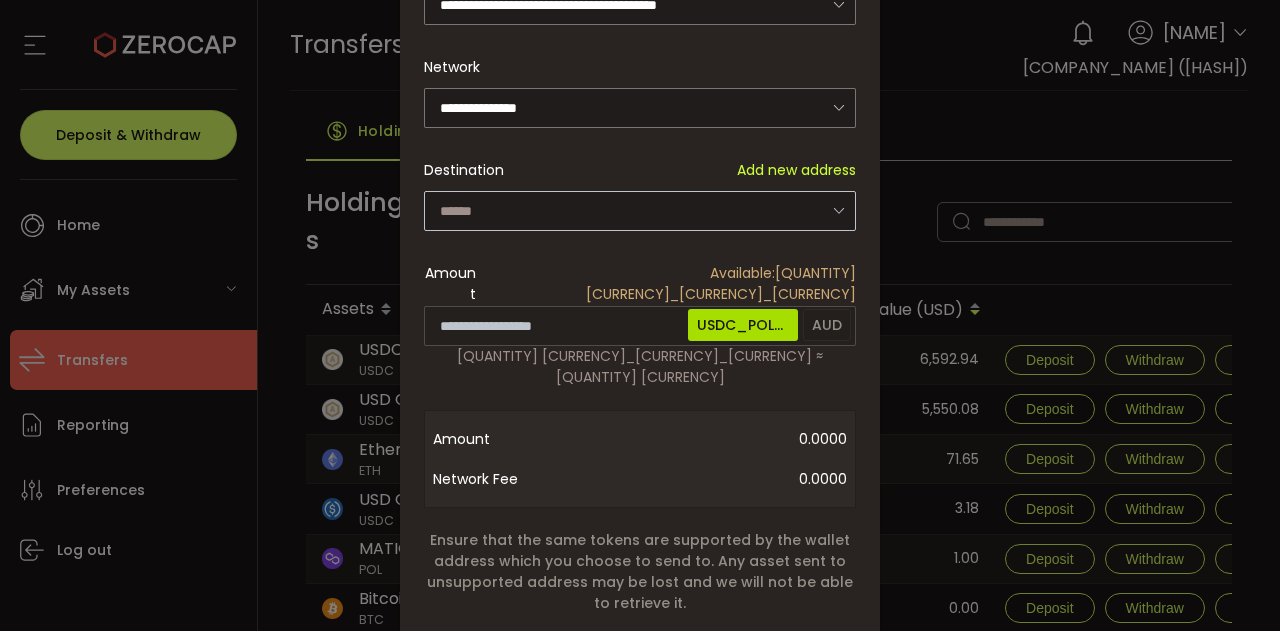 click at bounding box center [838, 210] 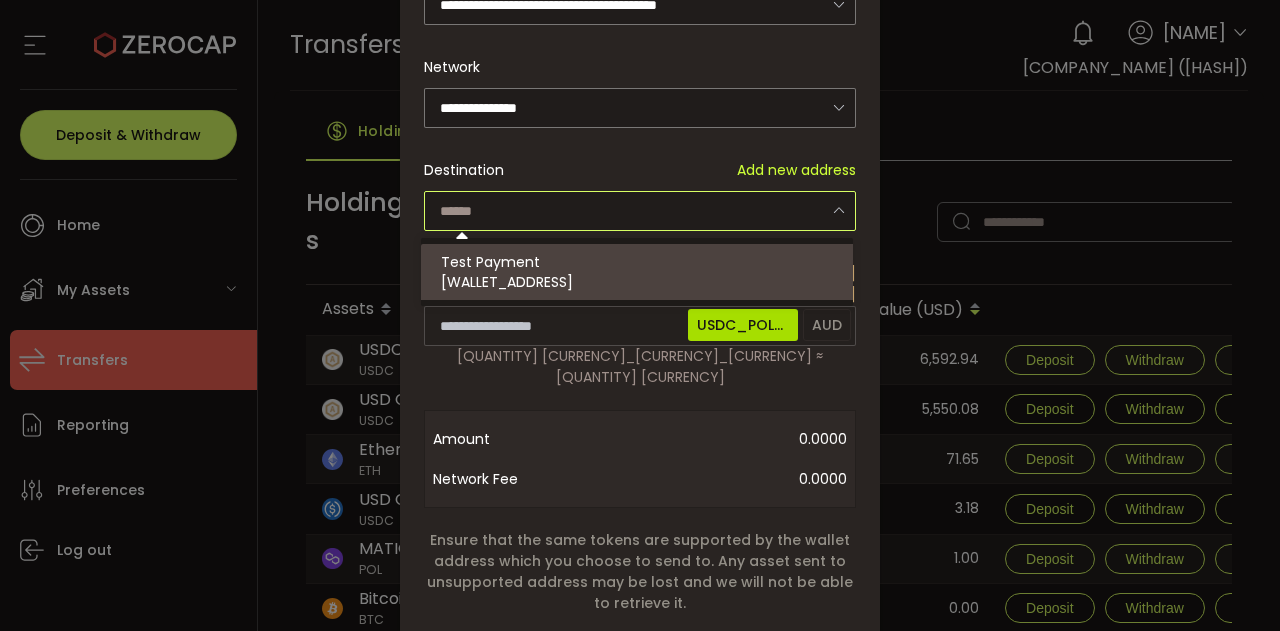 click at bounding box center (838, 210) 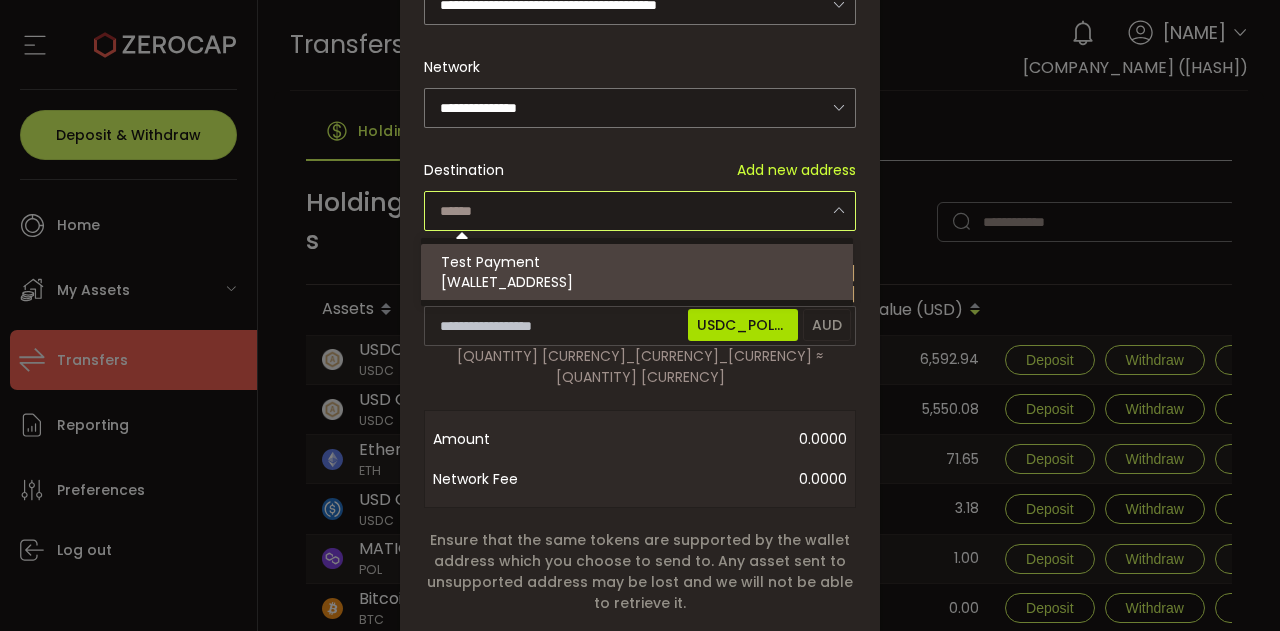 click on "Add new address" at bounding box center [796, 170] 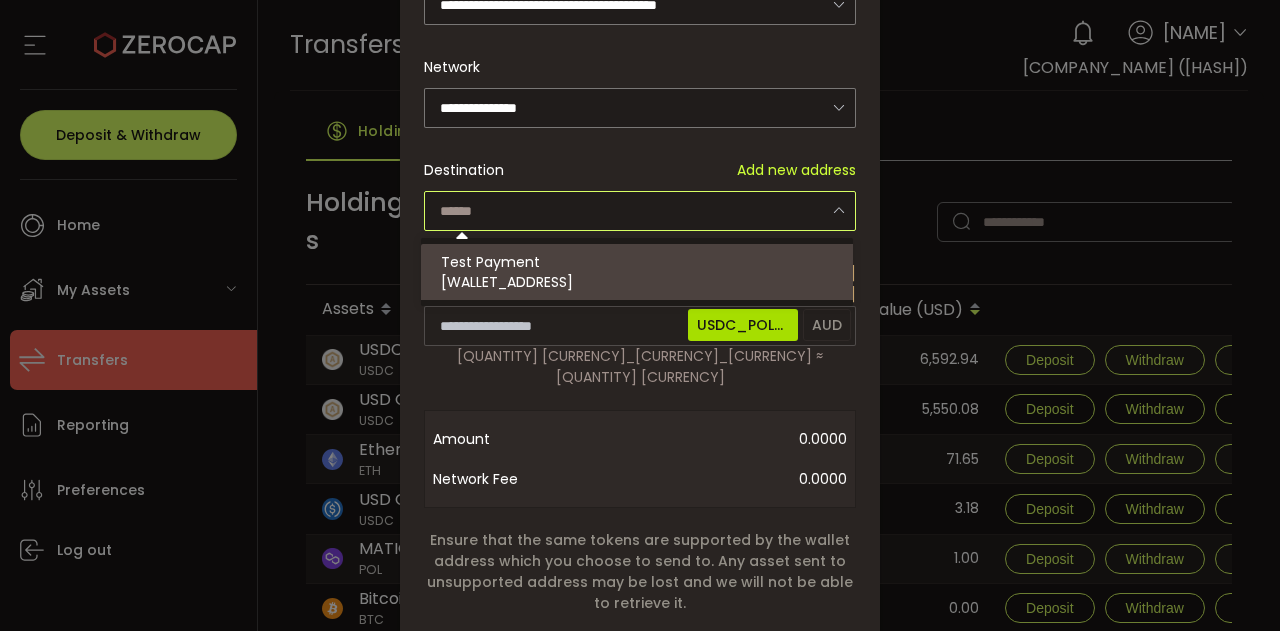 type 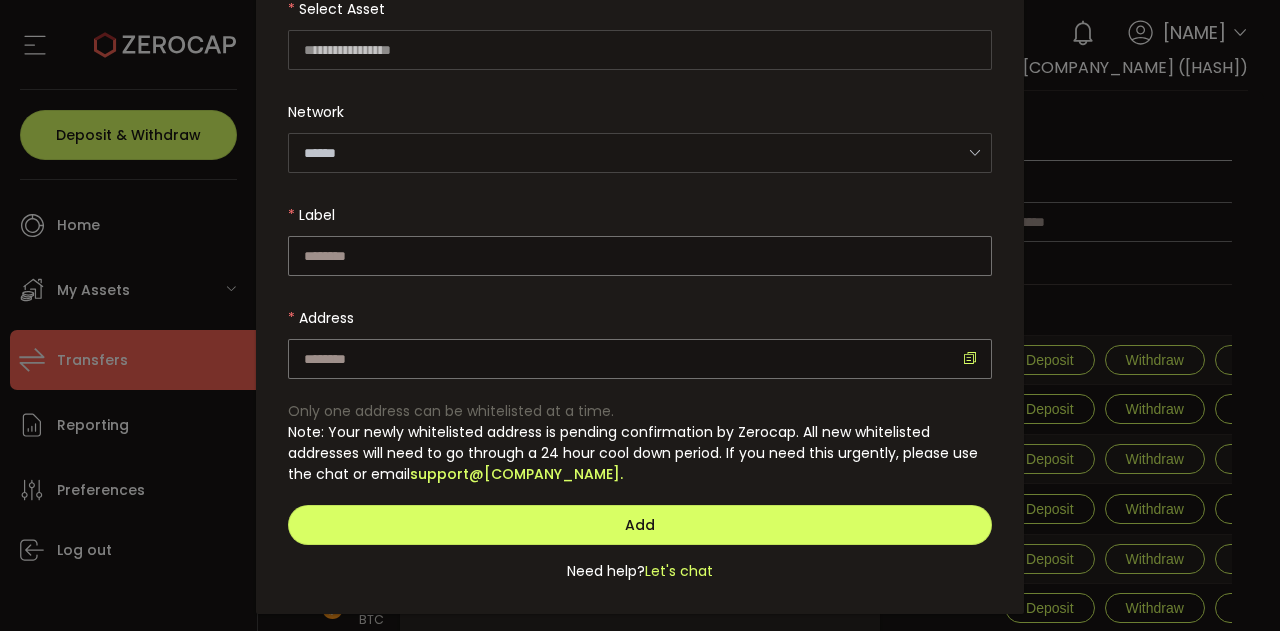 type on "**********" 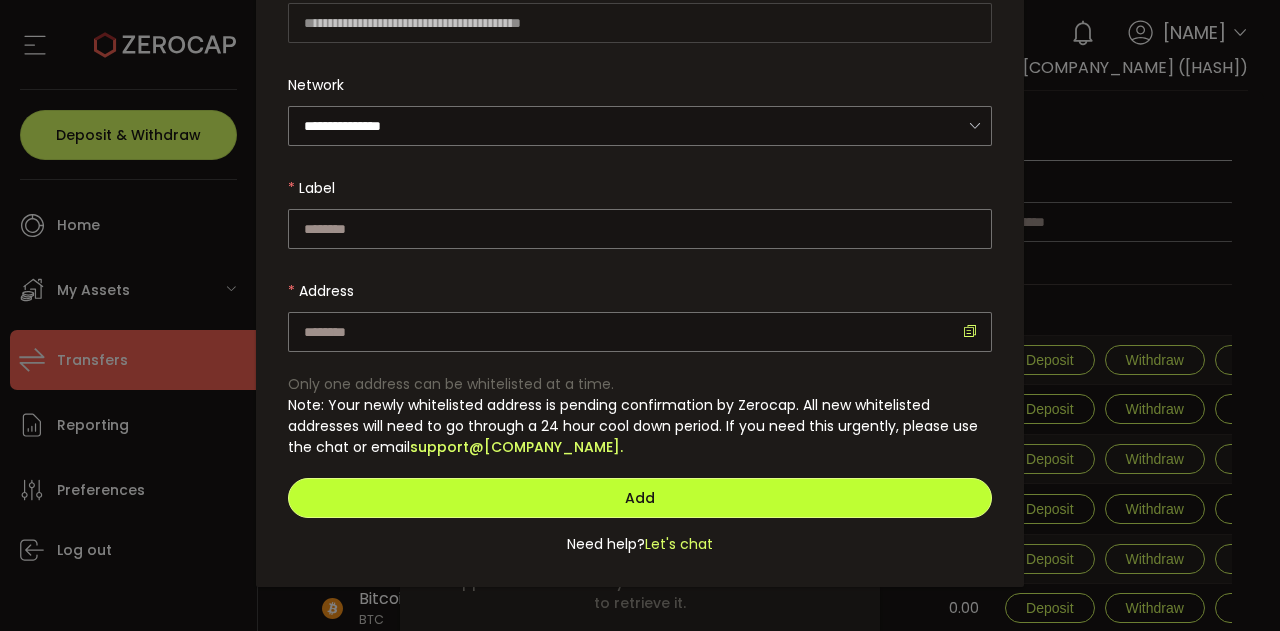 scroll, scrollTop: 0, scrollLeft: 0, axis: both 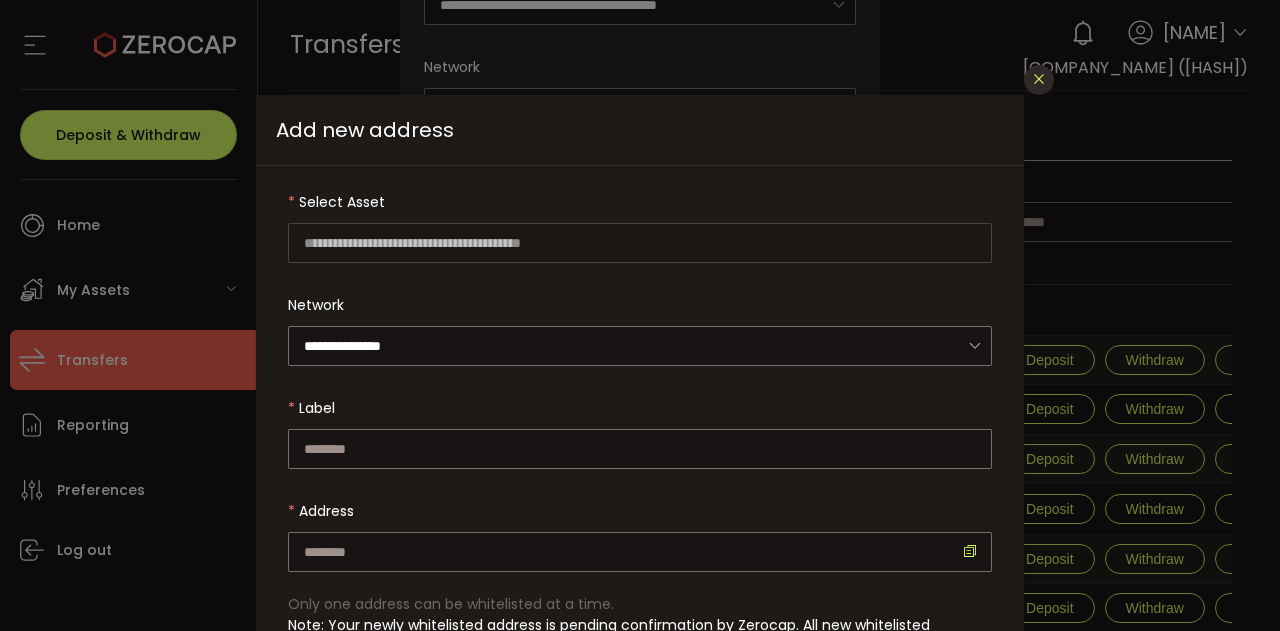 click at bounding box center [1039, 80] 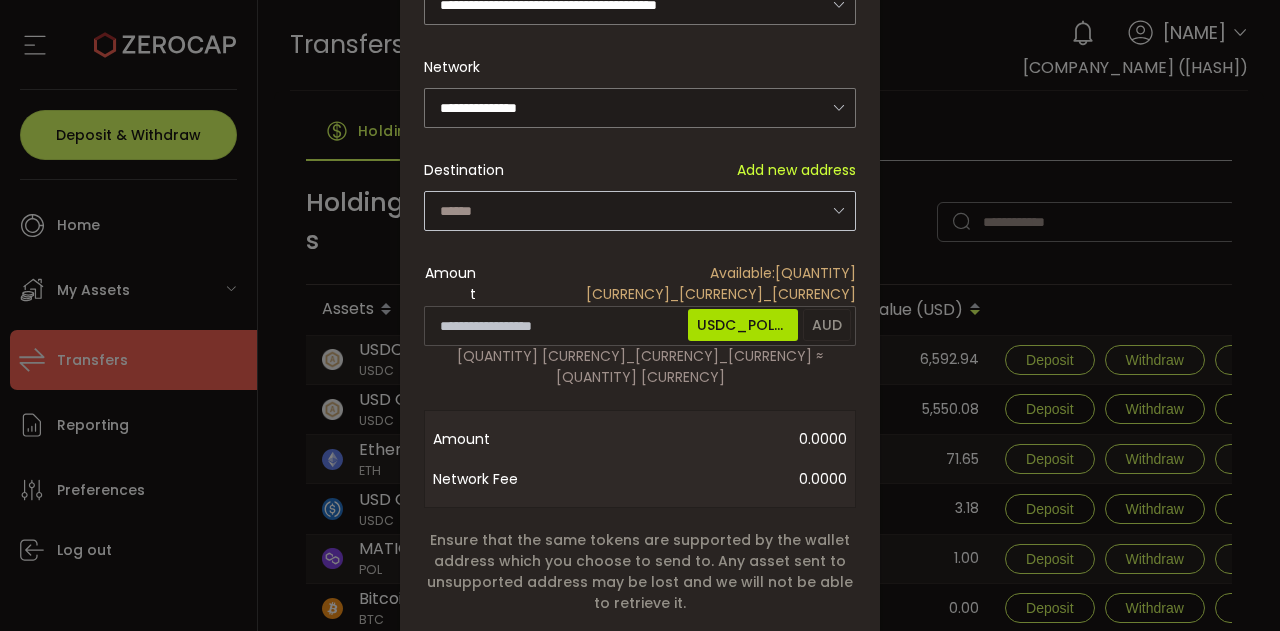 click at bounding box center [838, 210] 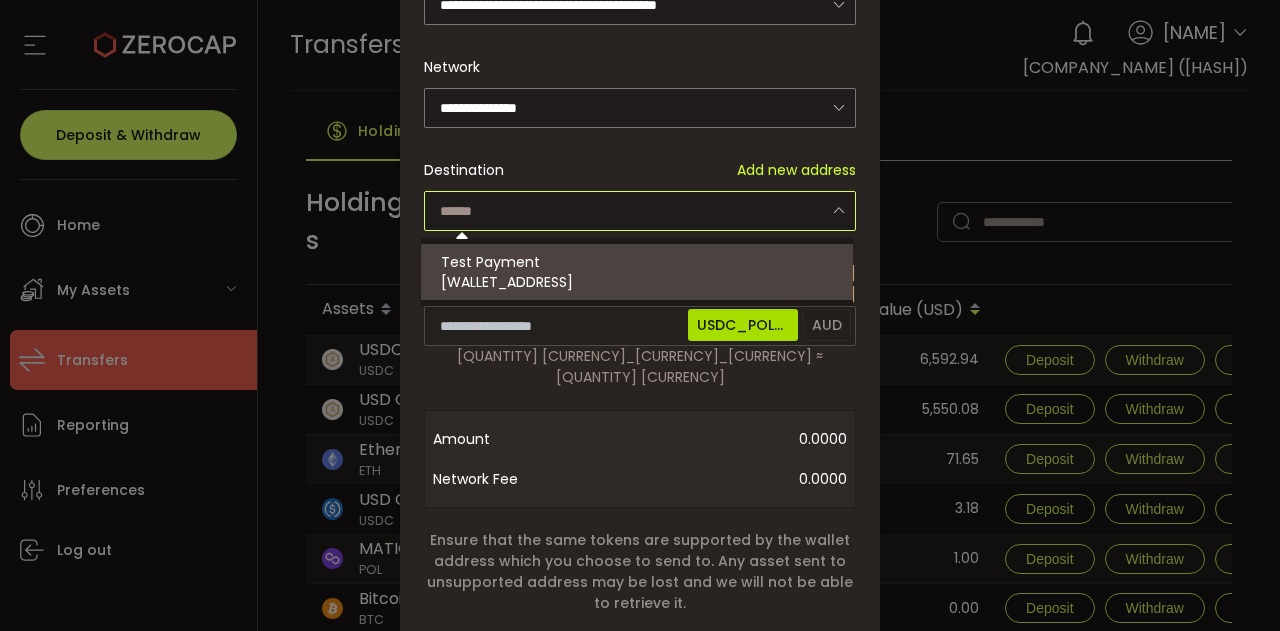 click at bounding box center [838, 210] 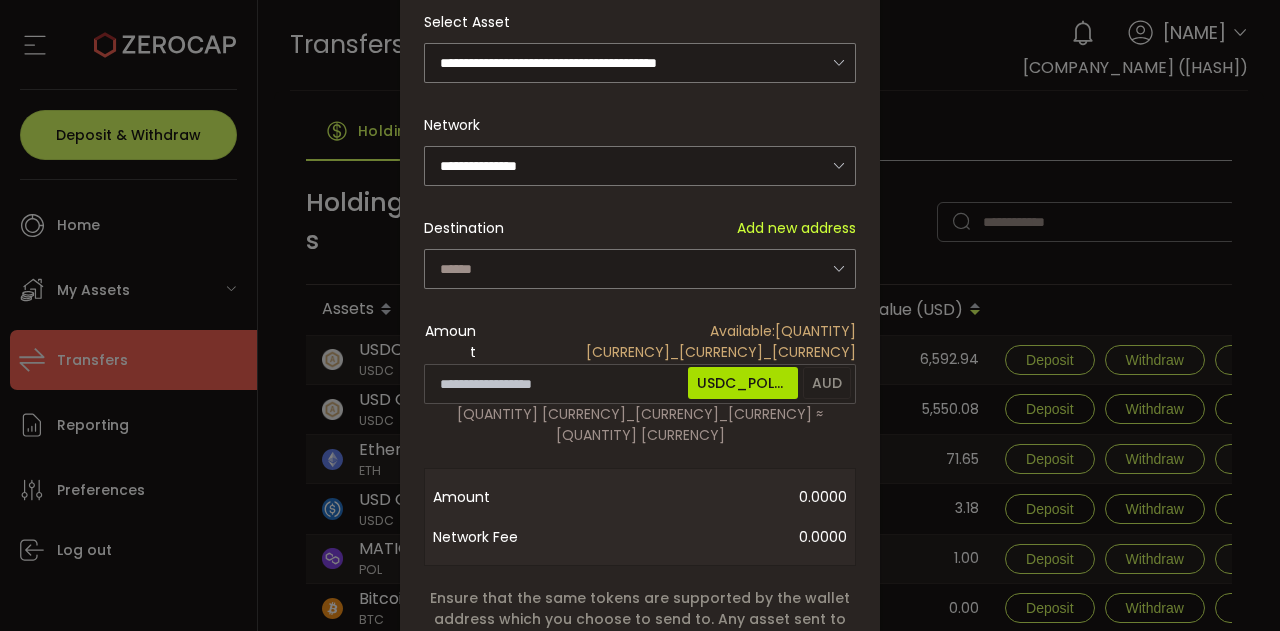 scroll, scrollTop: 266, scrollLeft: 0, axis: vertical 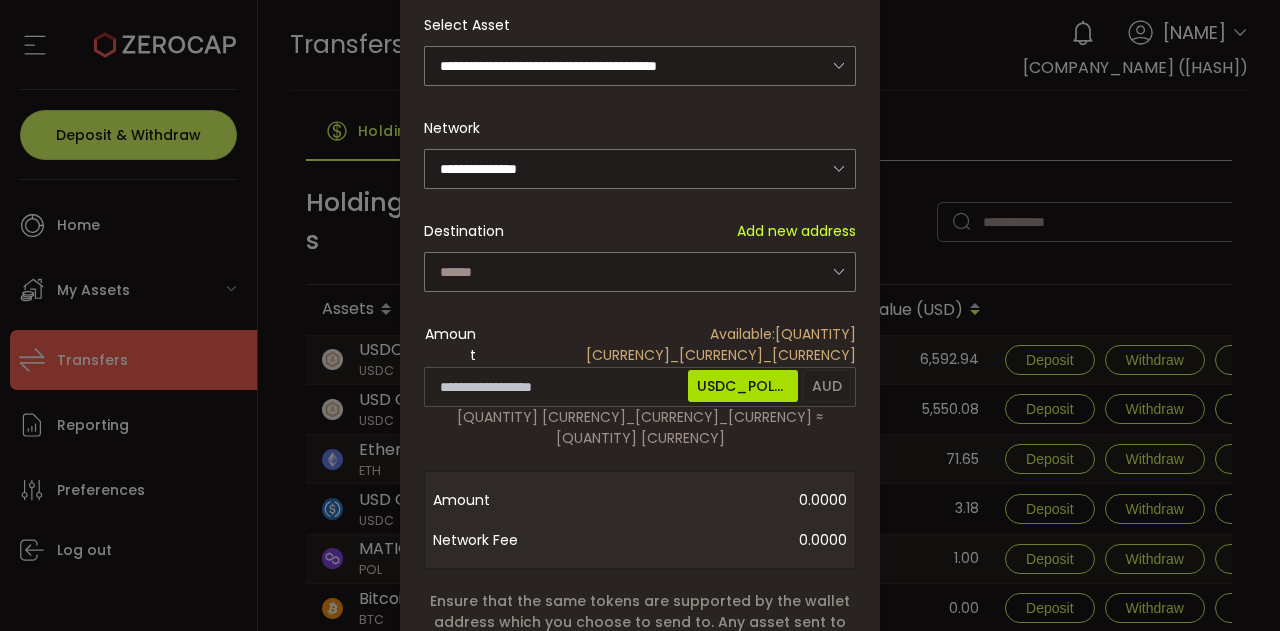 click on "Add new address" at bounding box center (796, 231) 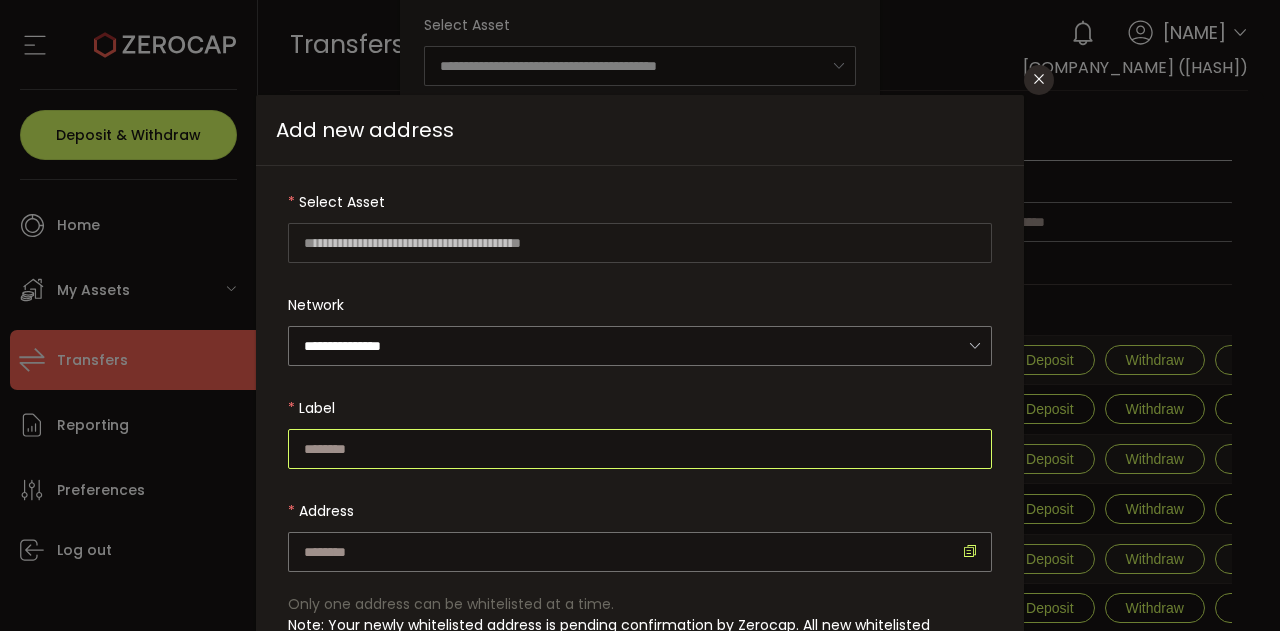 click at bounding box center [640, 449] 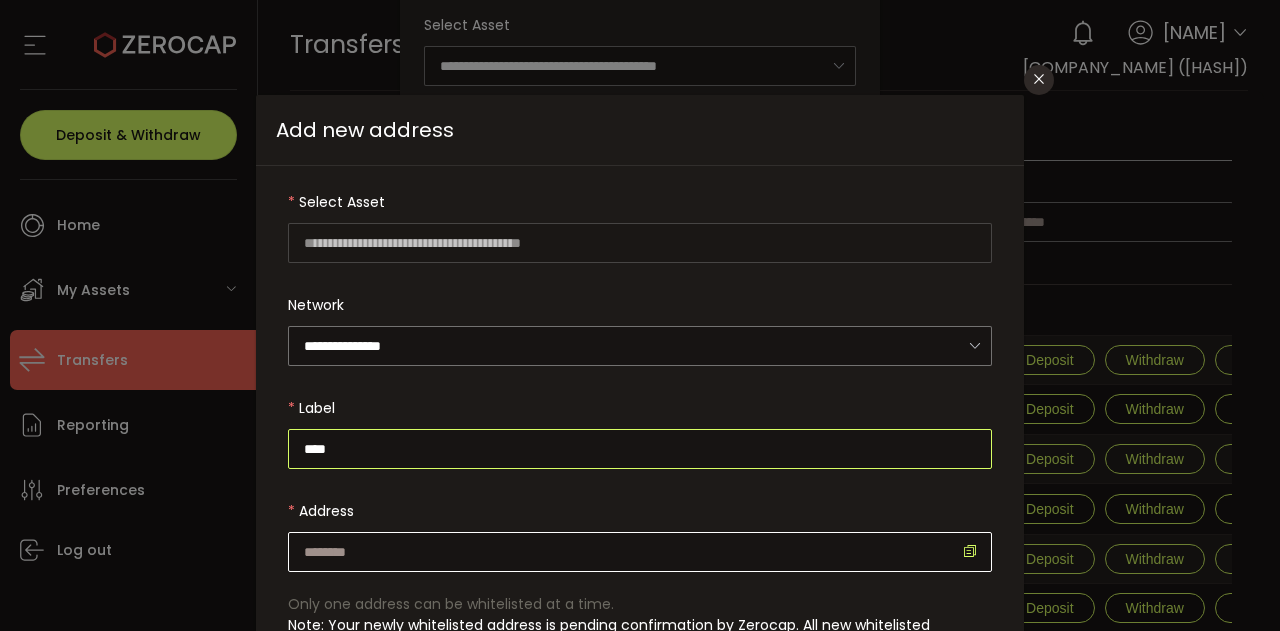 type on "****" 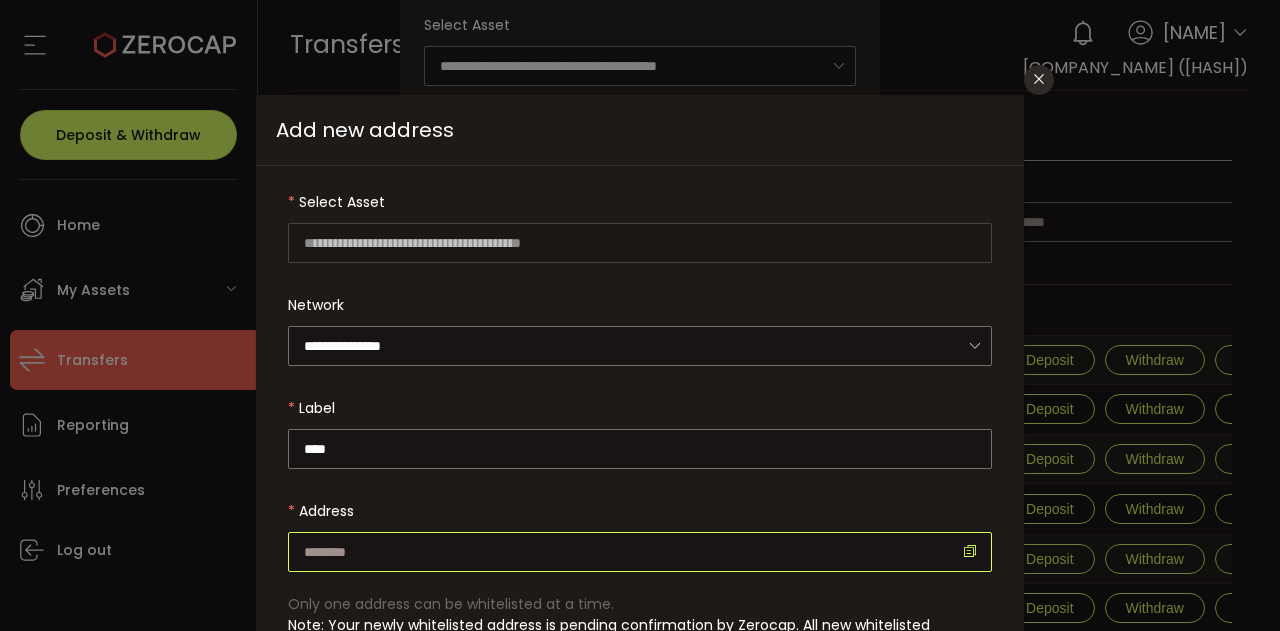 click at bounding box center [640, 552] 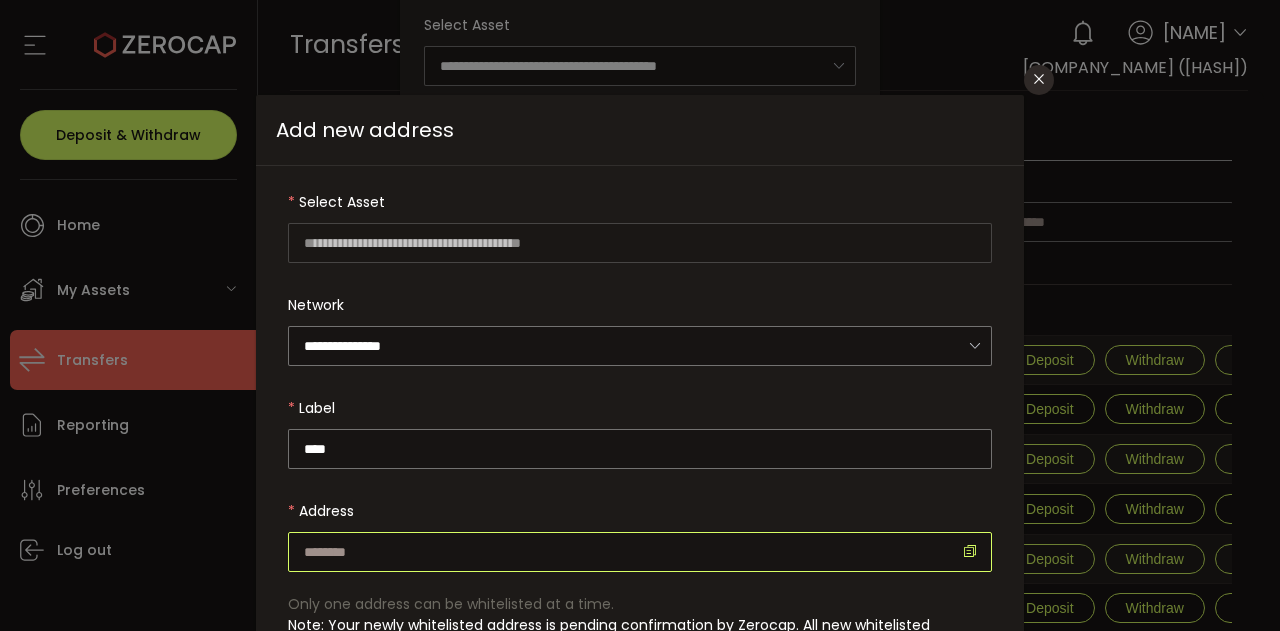 paste on "**********" 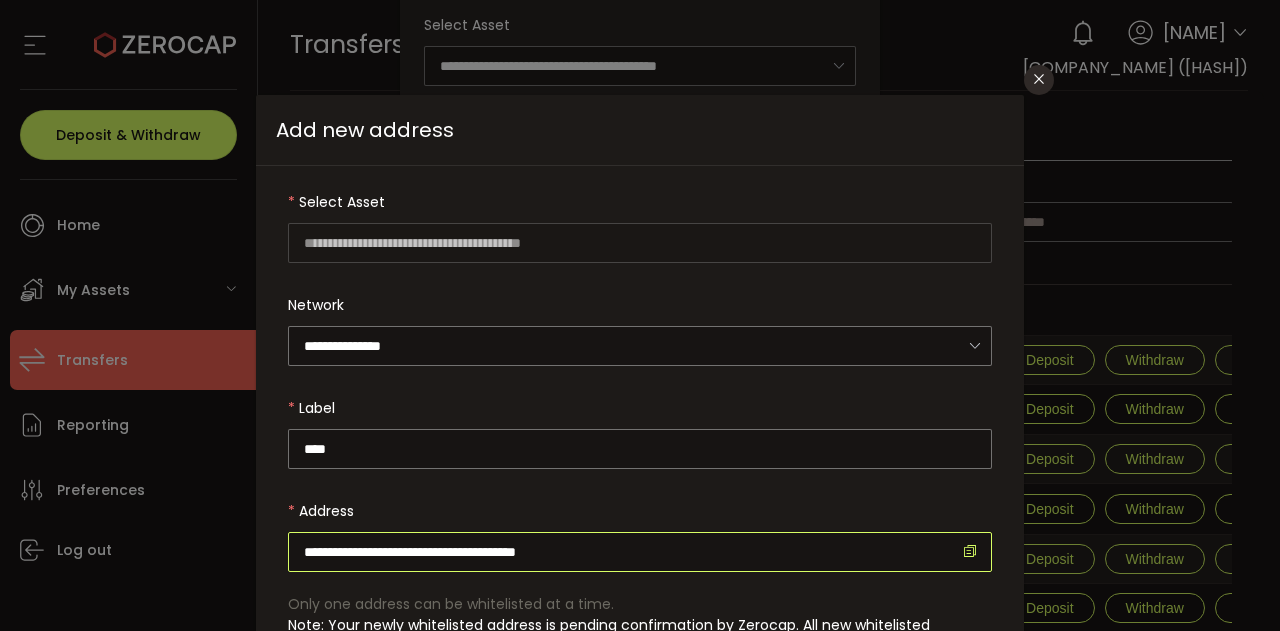 type on "**********" 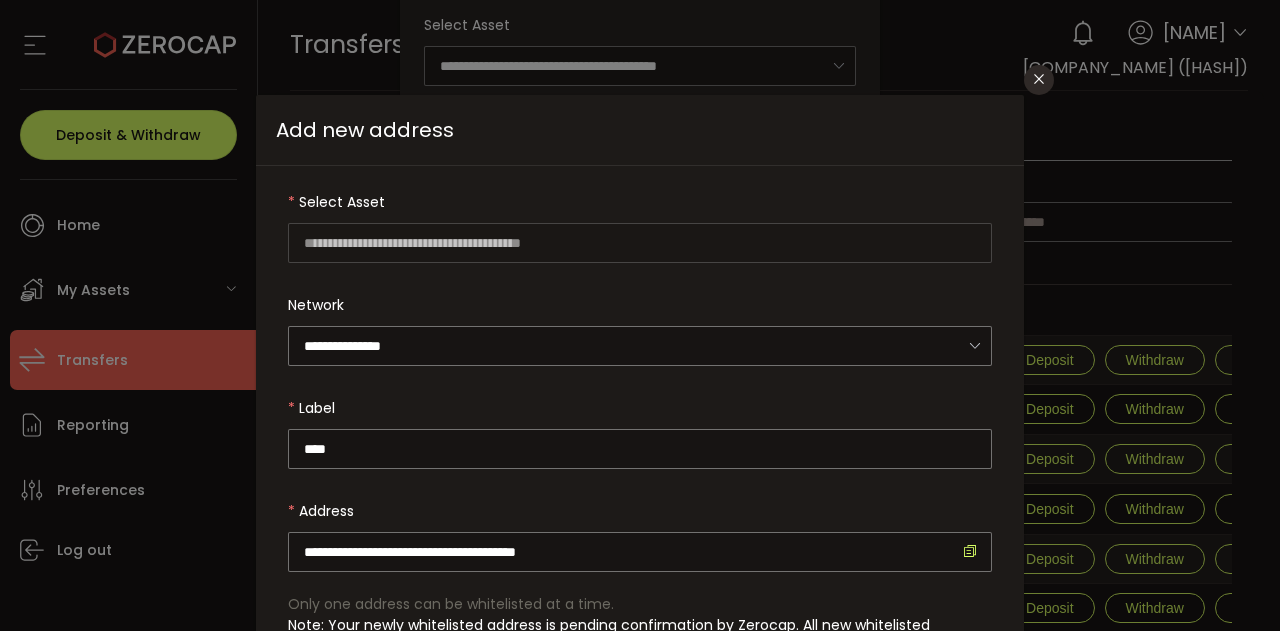 click on "**********" at bounding box center (640, 531) 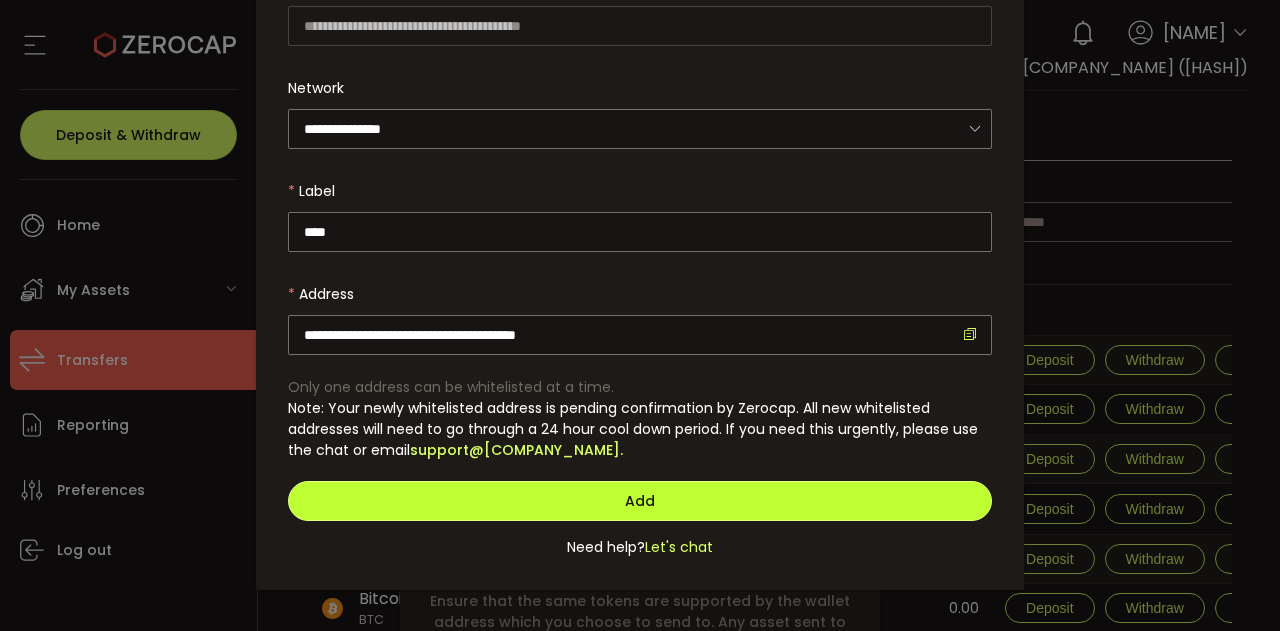 scroll, scrollTop: 220, scrollLeft: 0, axis: vertical 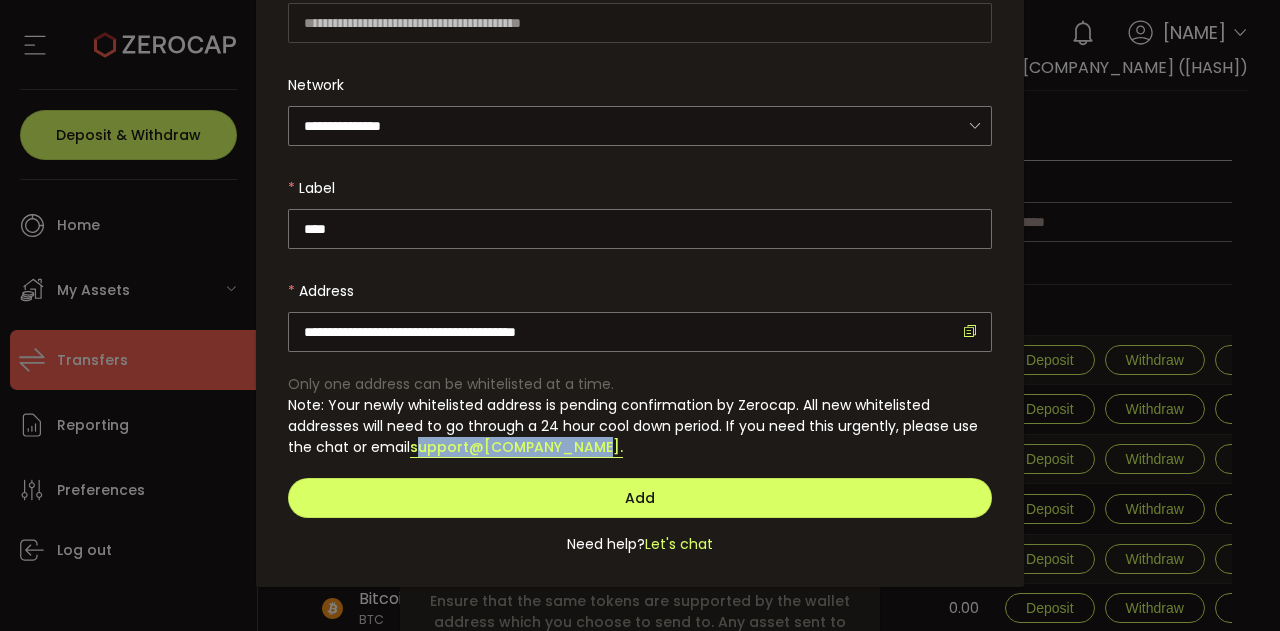 drag, startPoint x: 607, startPoint y: 445, endPoint x: 410, endPoint y: 449, distance: 197.0406 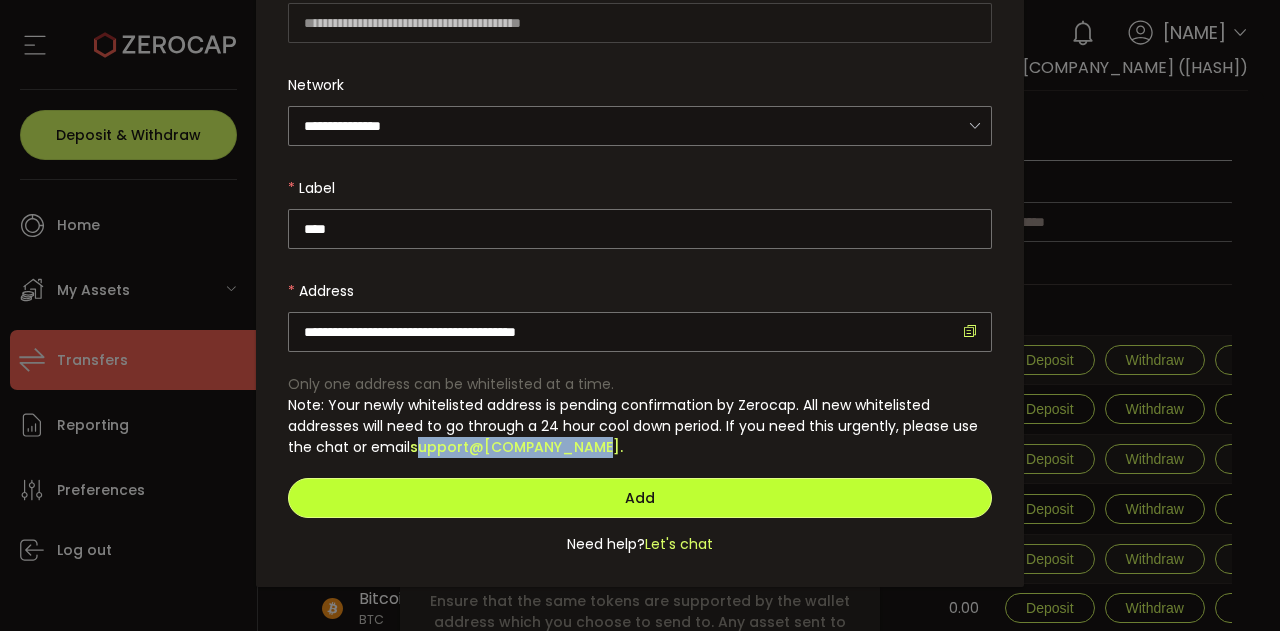 click on "Add" at bounding box center (640, 498) 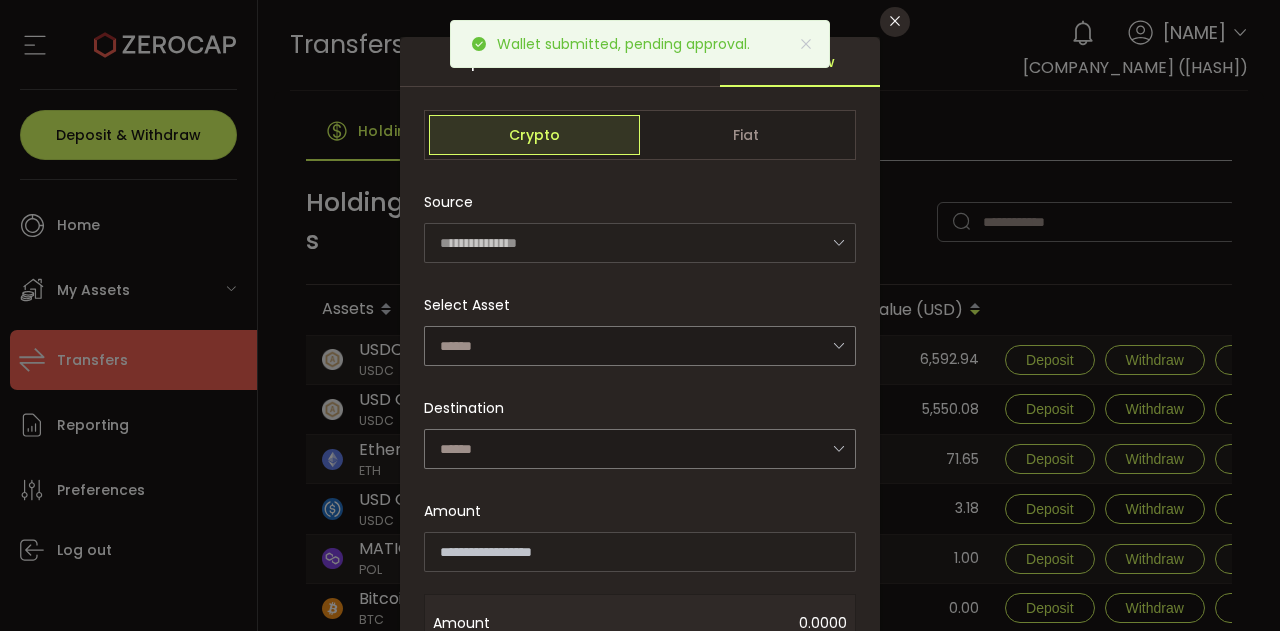 scroll, scrollTop: 58, scrollLeft: 0, axis: vertical 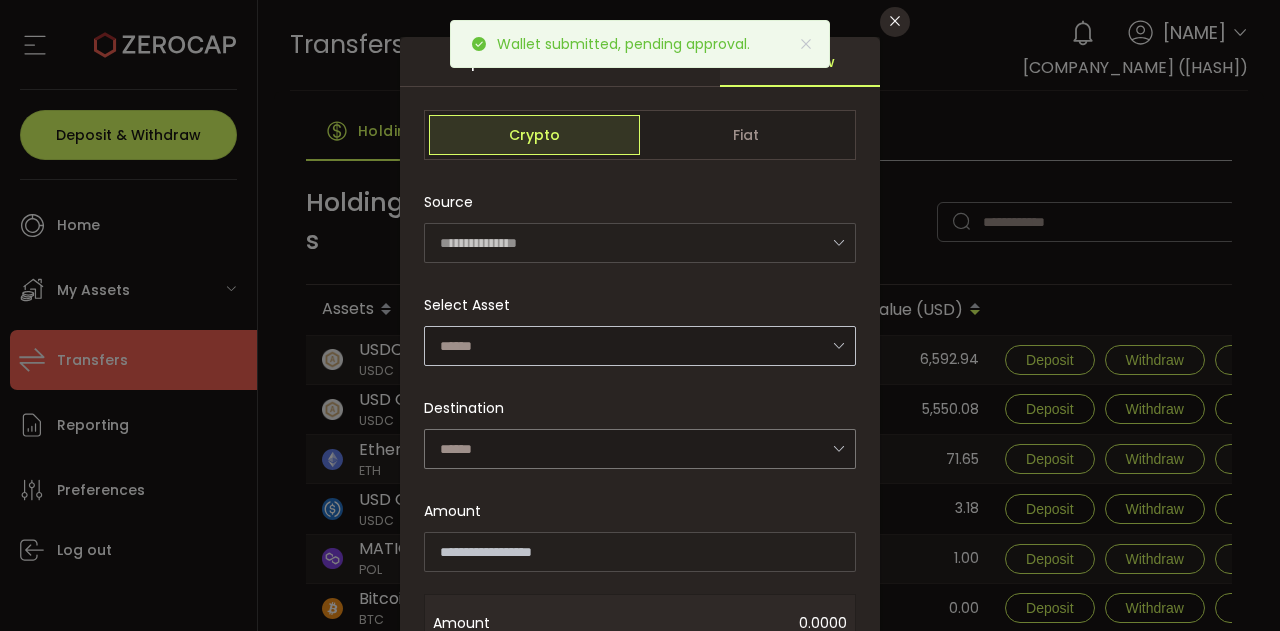 click at bounding box center [838, 345] 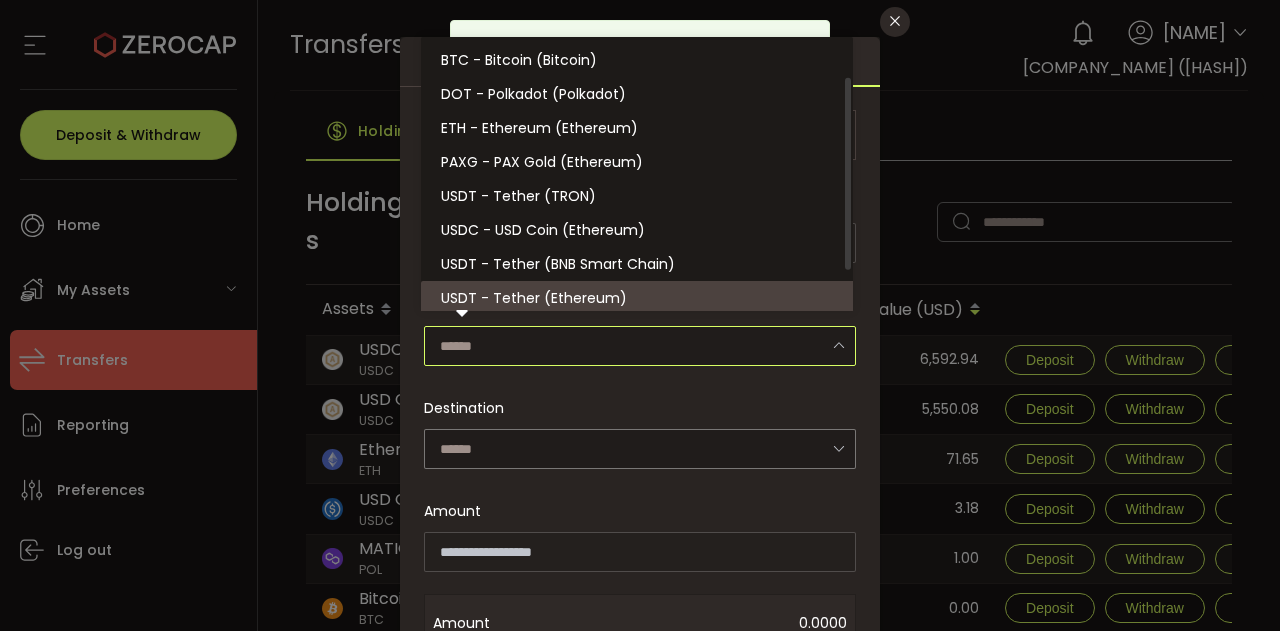 scroll, scrollTop: 112, scrollLeft: 0, axis: vertical 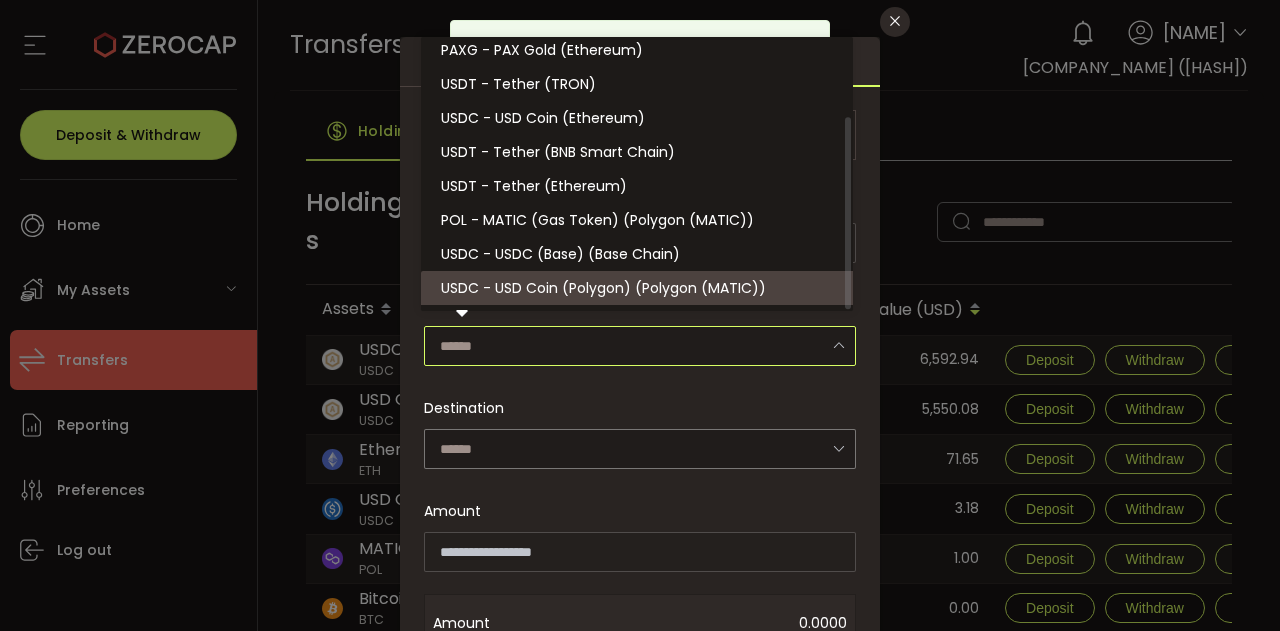 click on "USDC - USD Coin (Polygon) (Polygon (MATIC))" at bounding box center [603, 288] 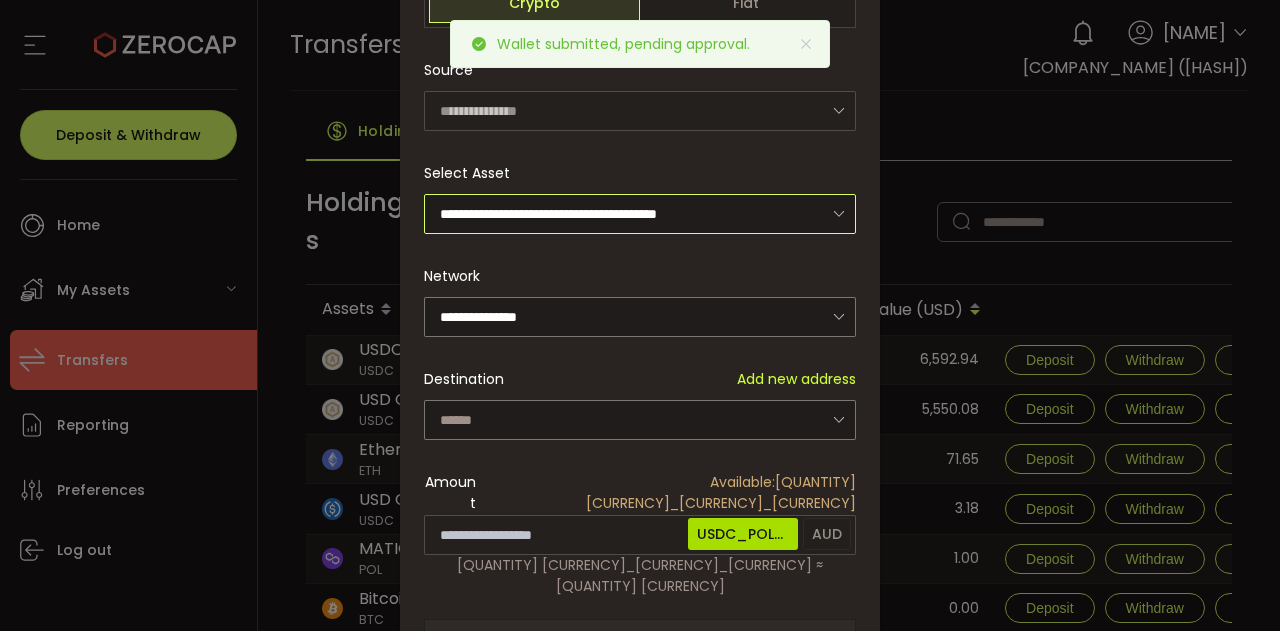 scroll, scrollTop: 196, scrollLeft: 0, axis: vertical 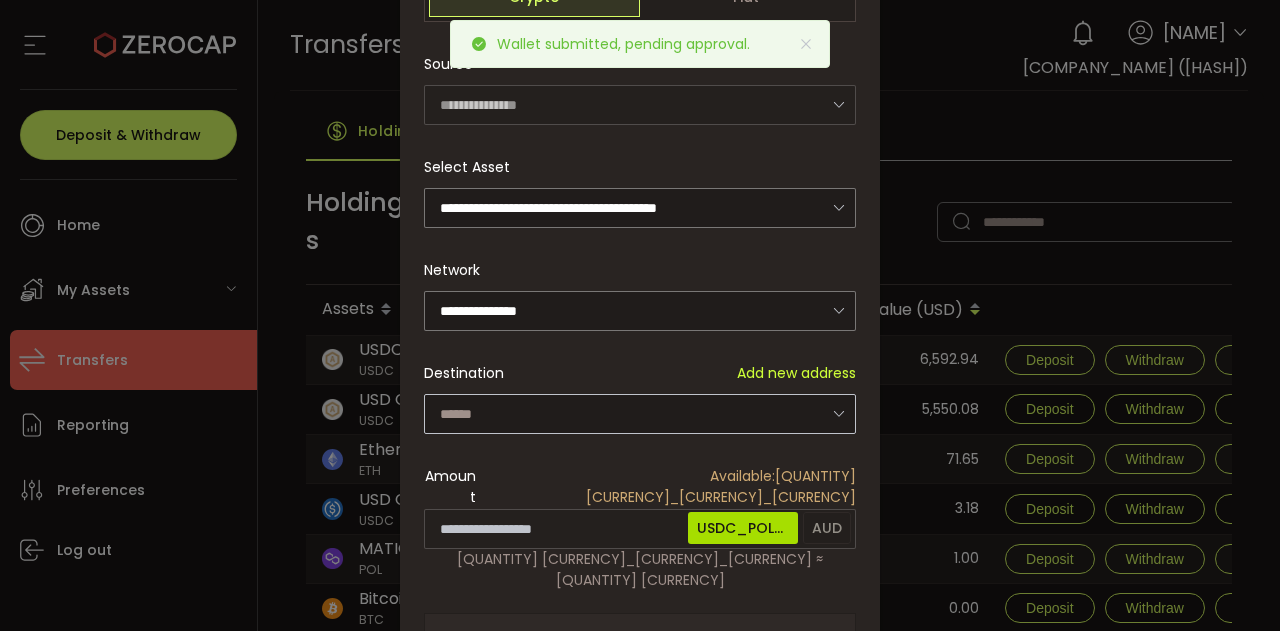 click at bounding box center [838, 413] 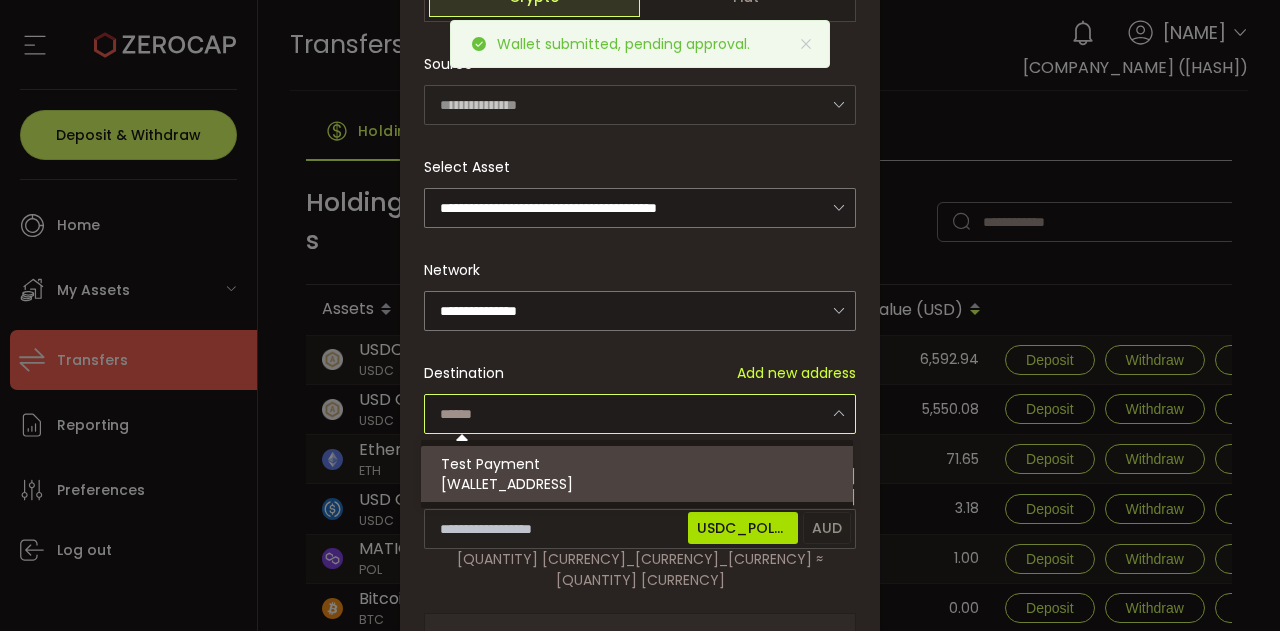click at bounding box center (838, 413) 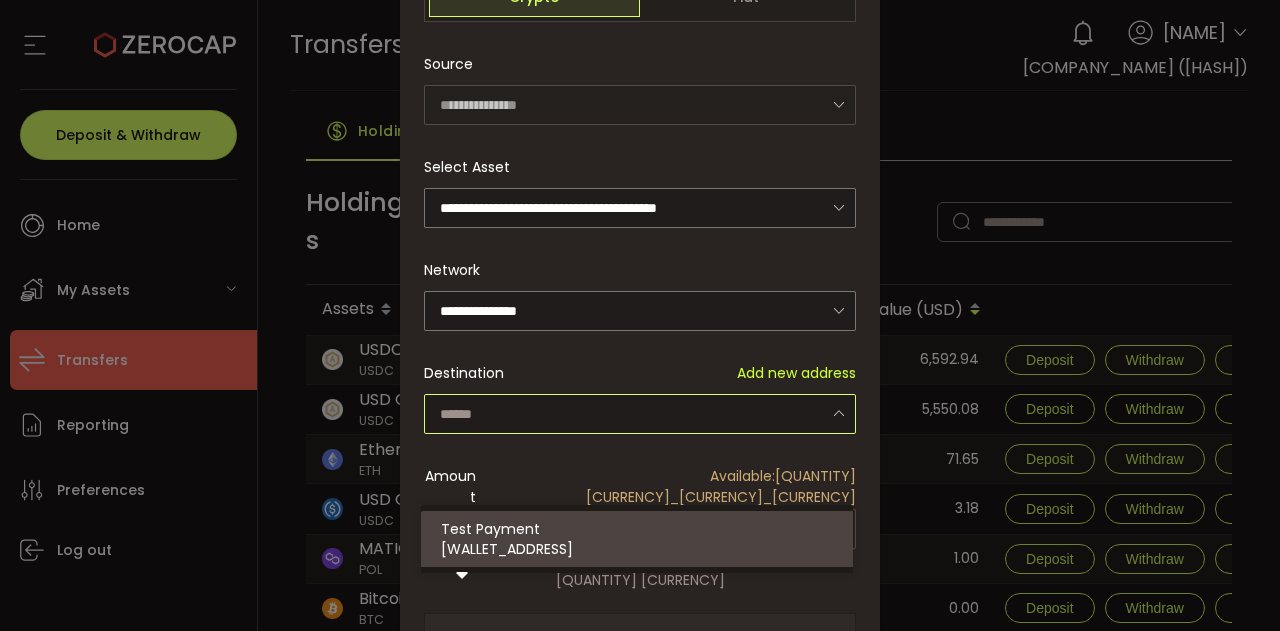 scroll, scrollTop: 0, scrollLeft: 0, axis: both 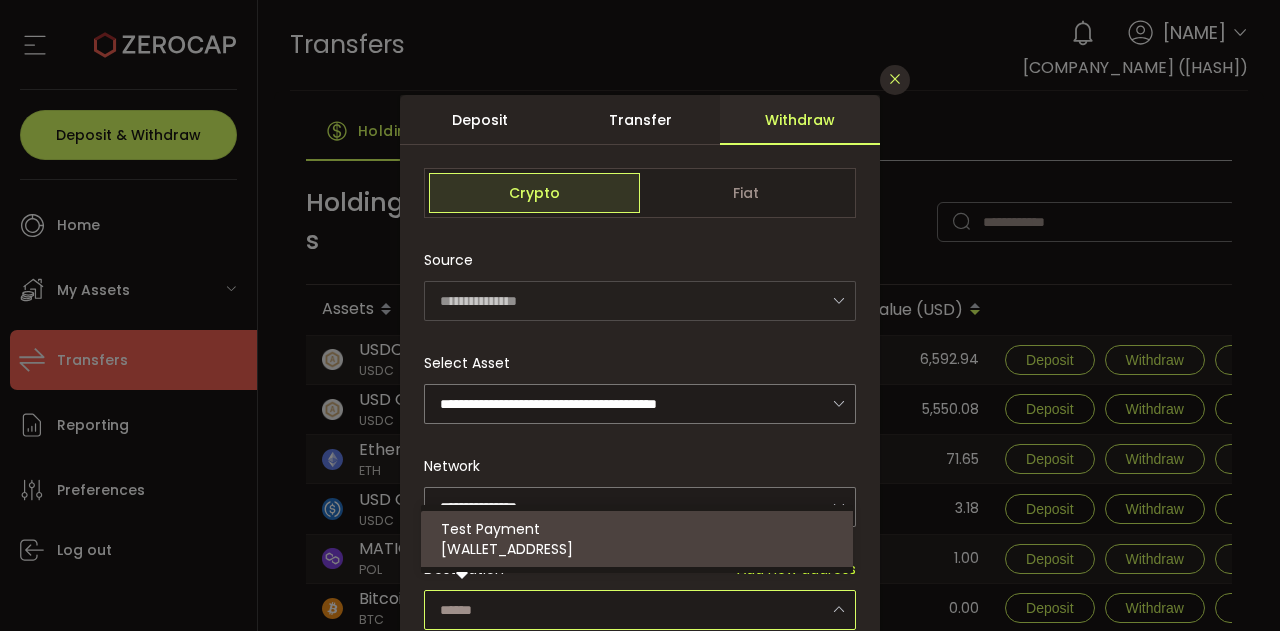 click at bounding box center [895, 79] 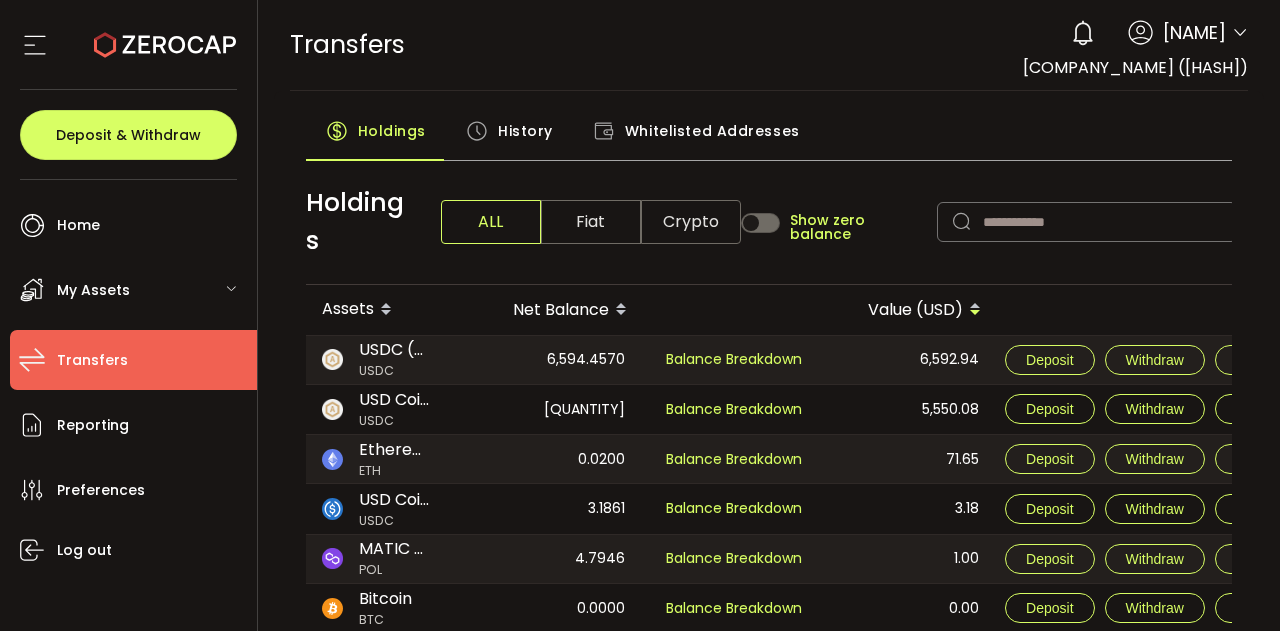 click at bounding box center (1240, 33) 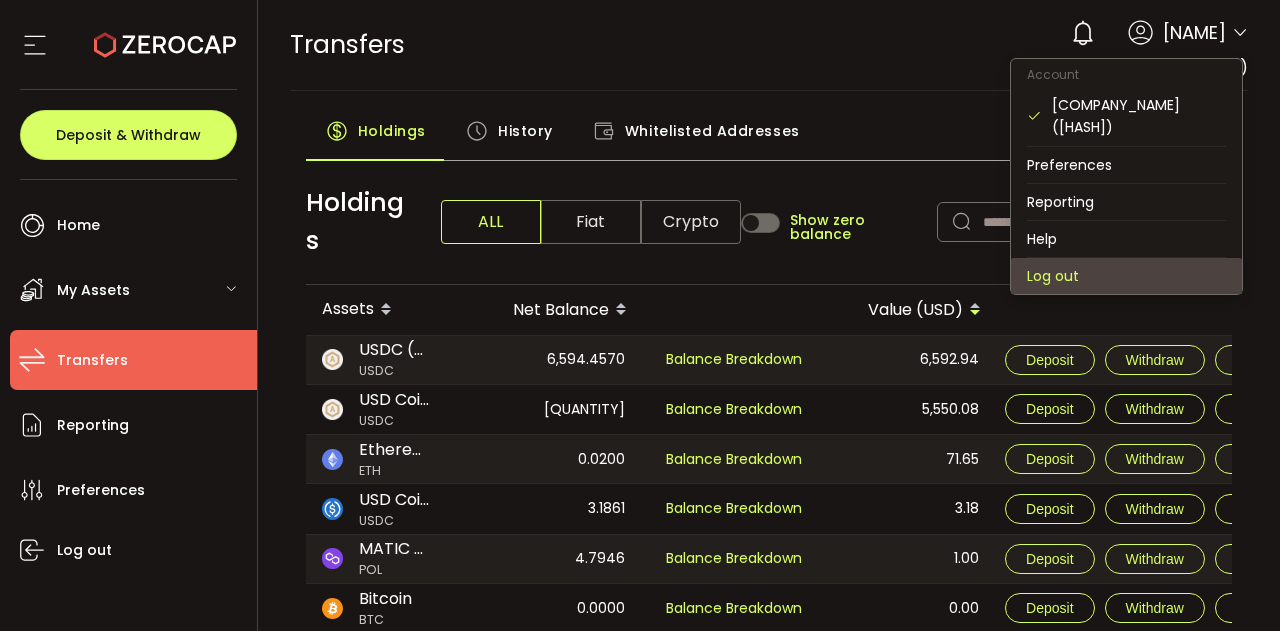 click on "Log out" at bounding box center [1126, 276] 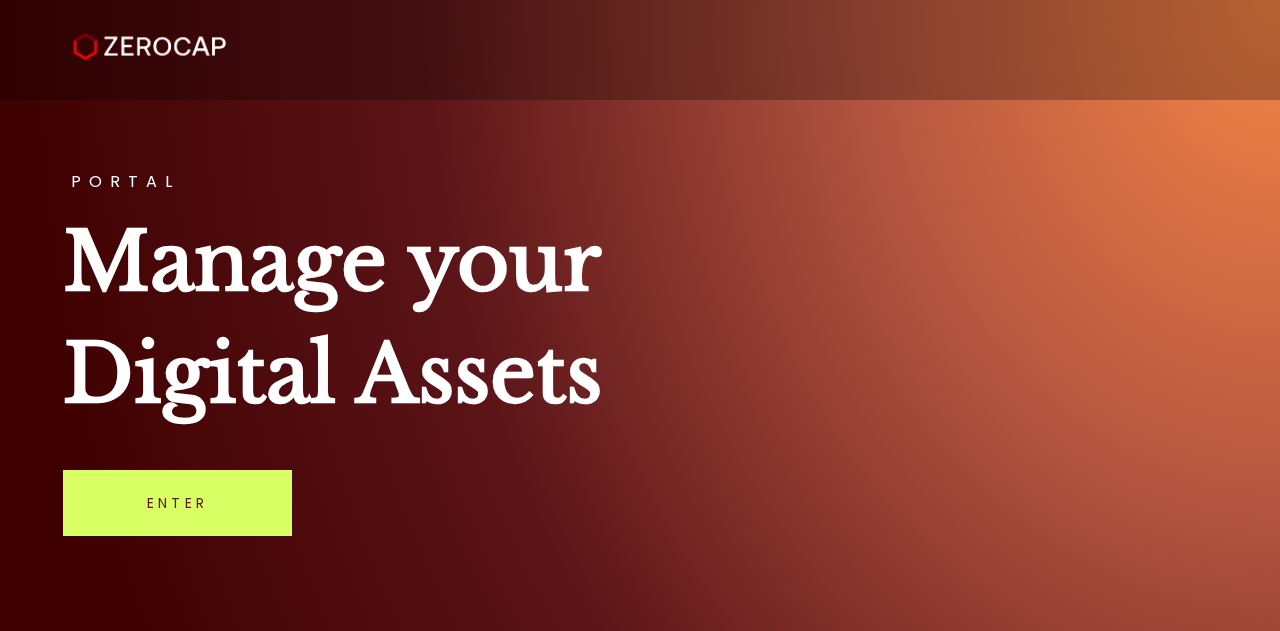 scroll, scrollTop: 0, scrollLeft: 0, axis: both 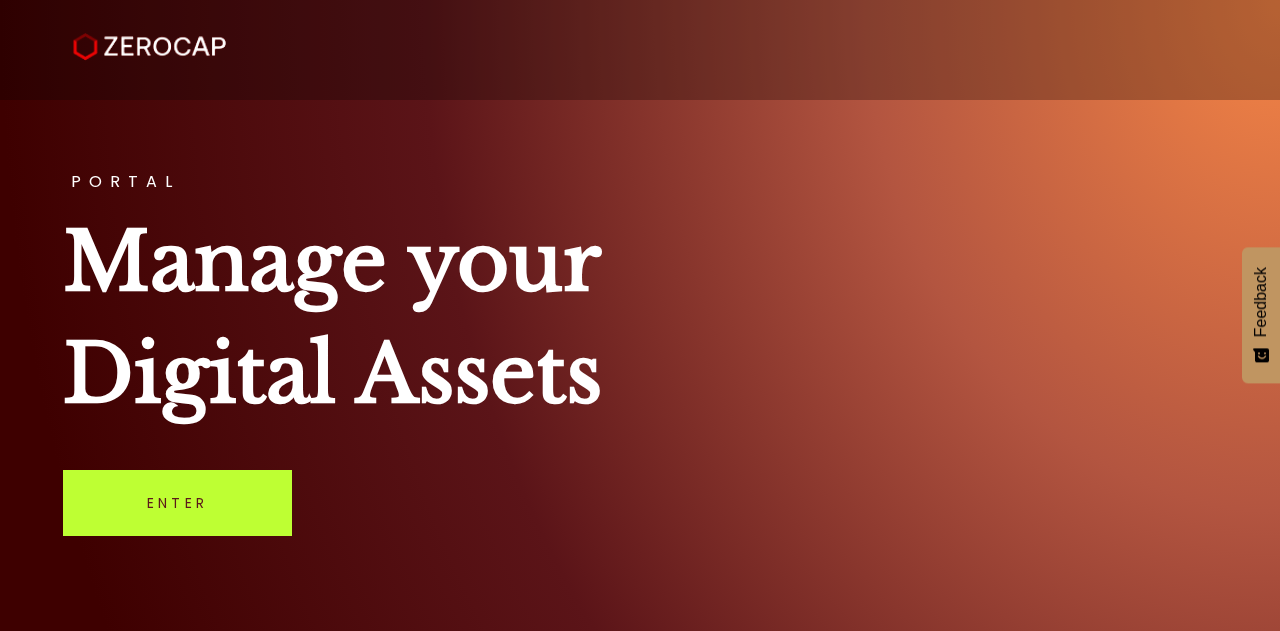 click on "Enter" at bounding box center [177, 503] 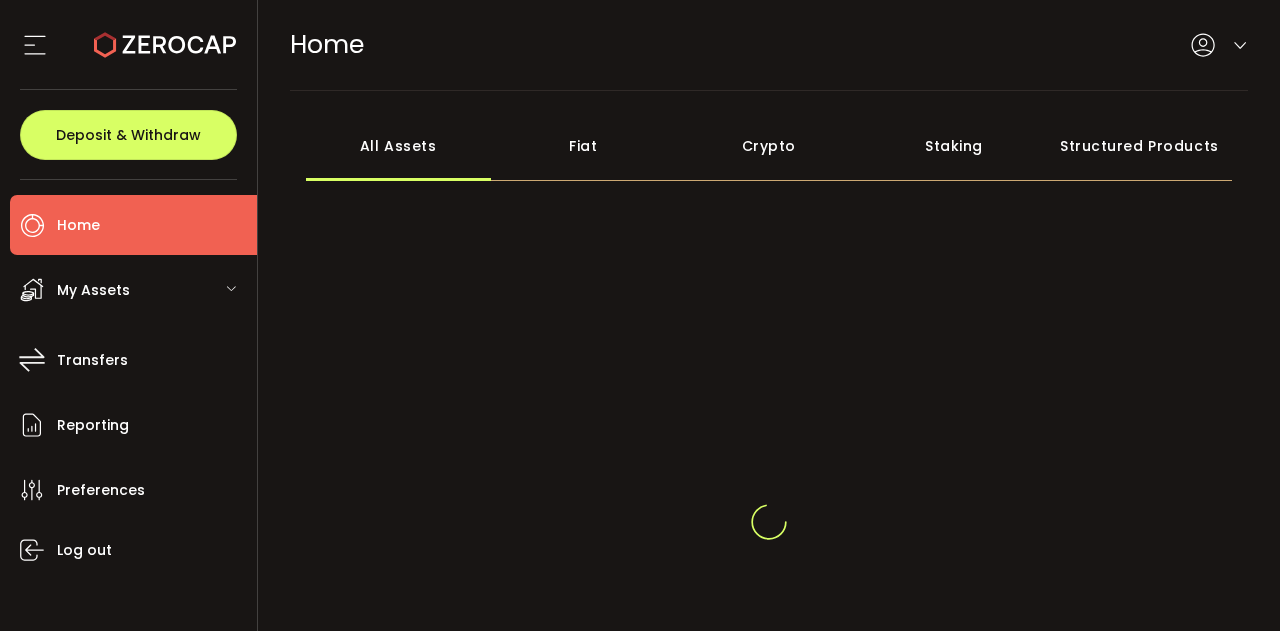 scroll, scrollTop: 0, scrollLeft: 0, axis: both 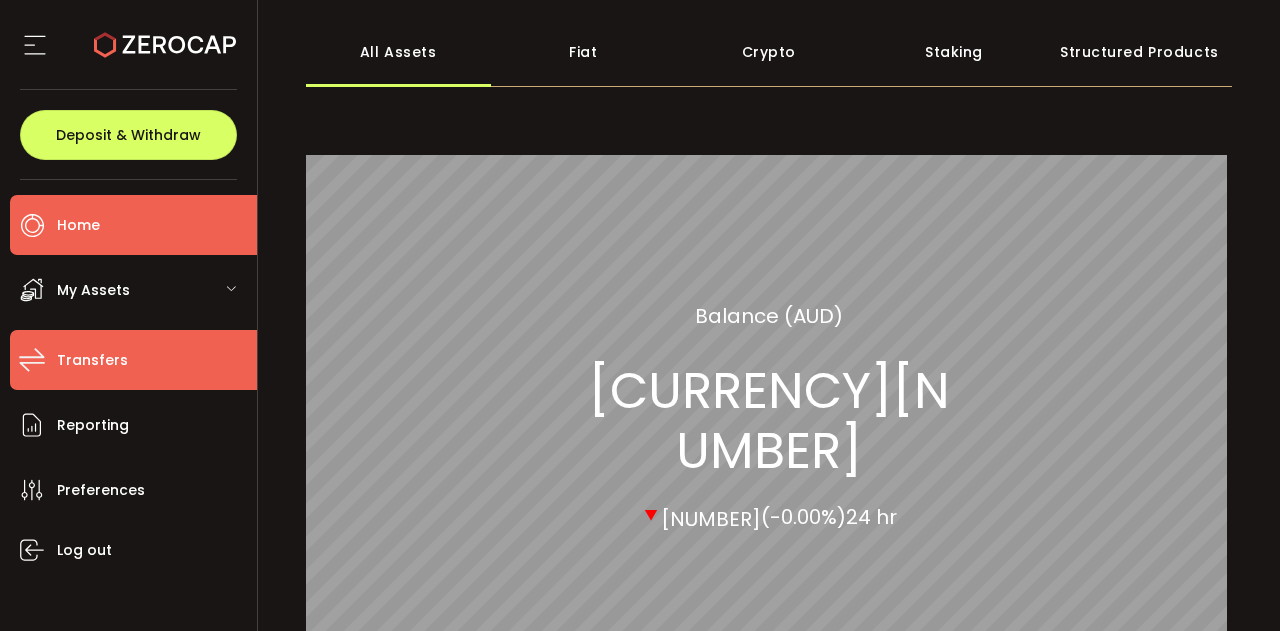 click on "Transfers" at bounding box center (92, 360) 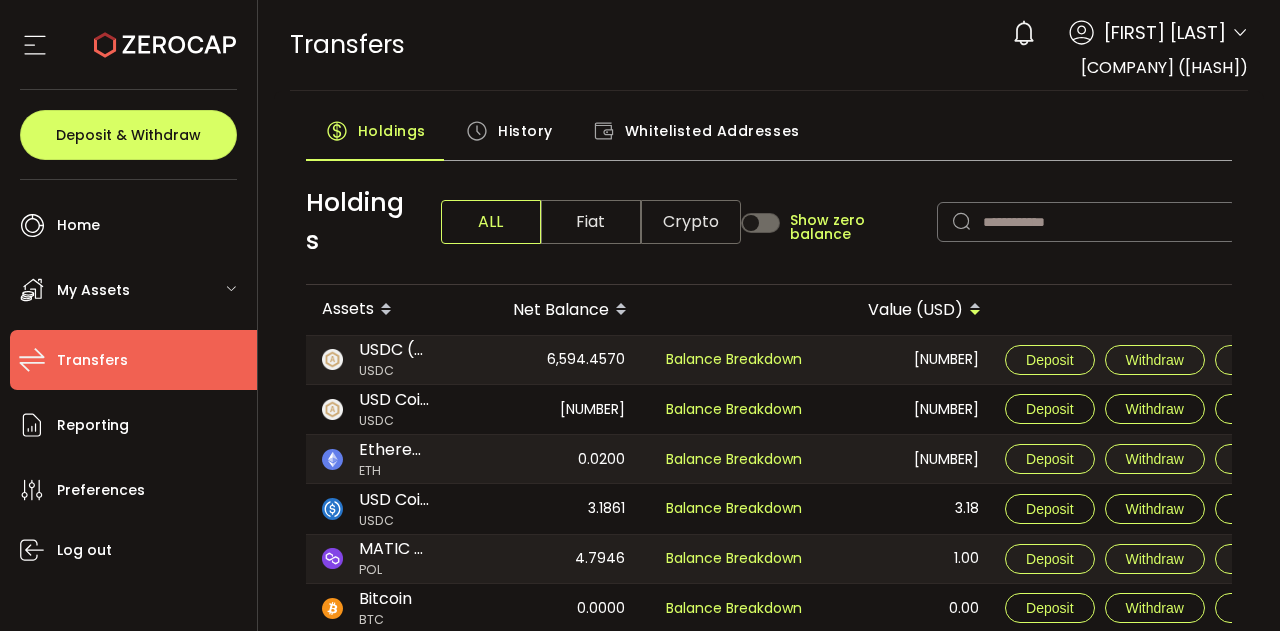 click on "Balance Breakdown" at bounding box center (730, 410) 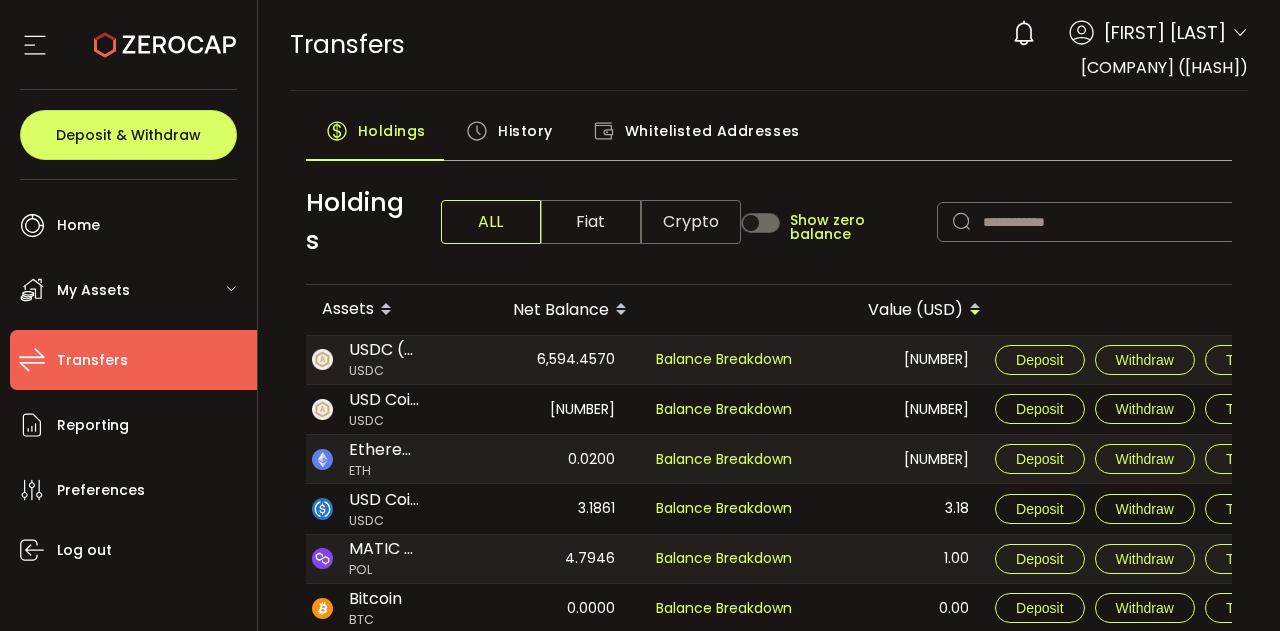 scroll, scrollTop: 0, scrollLeft: 14, axis: horizontal 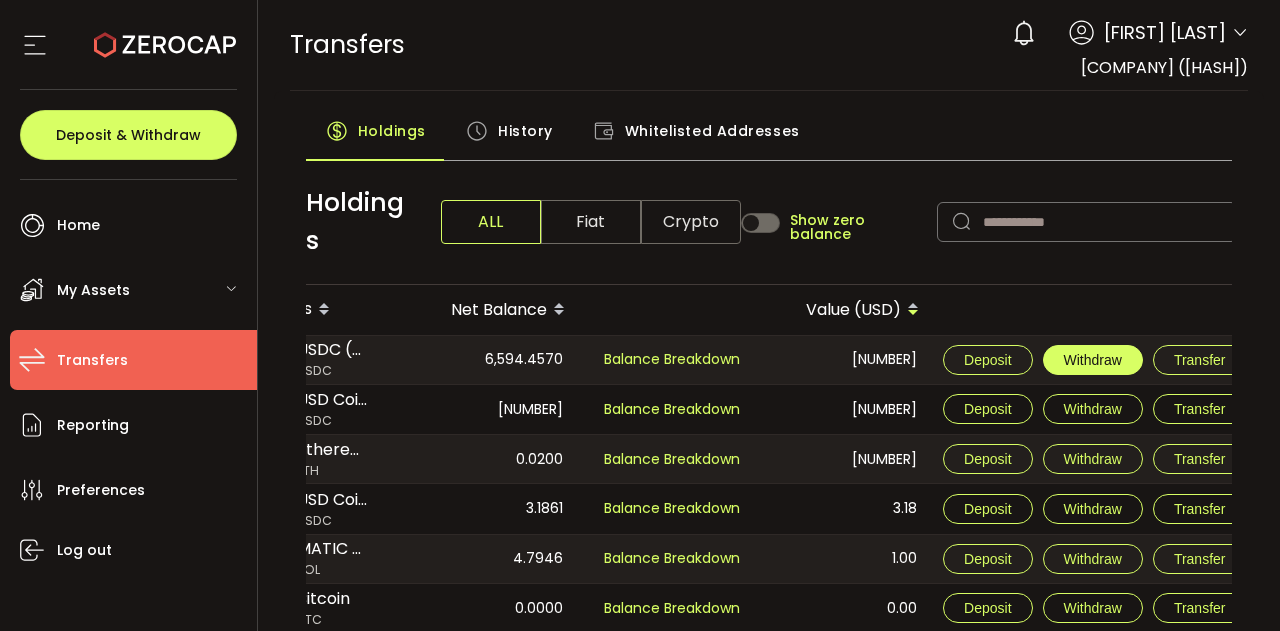 click on "Withdraw" at bounding box center (1093, 360) 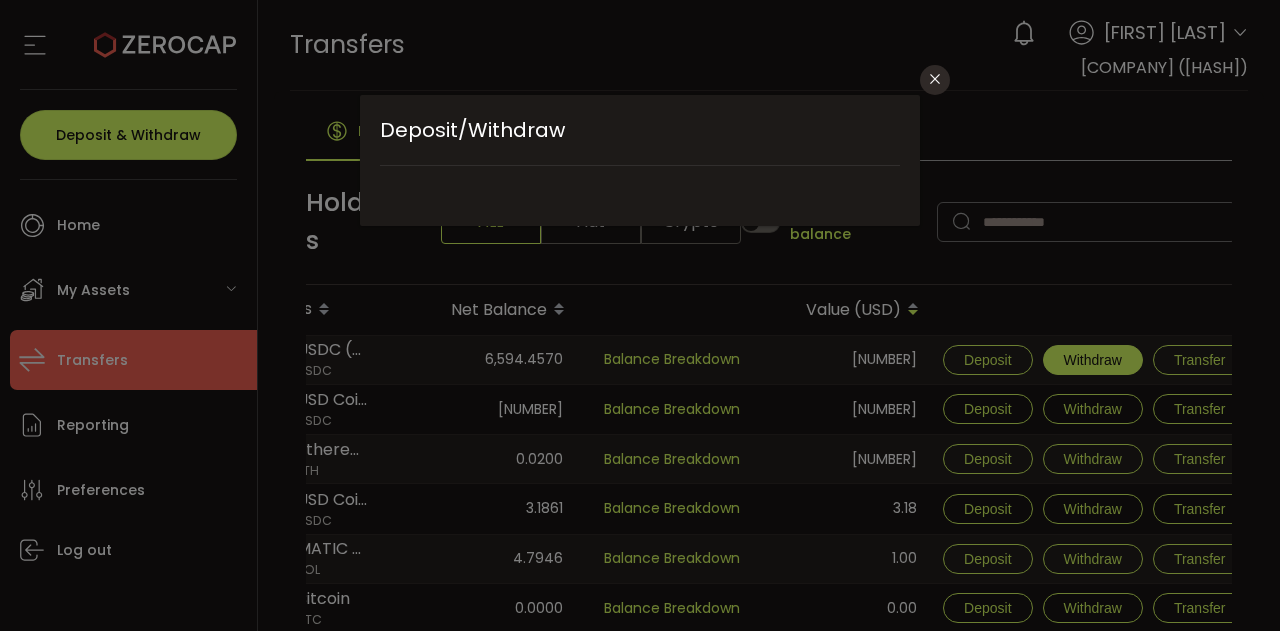 type on "**********" 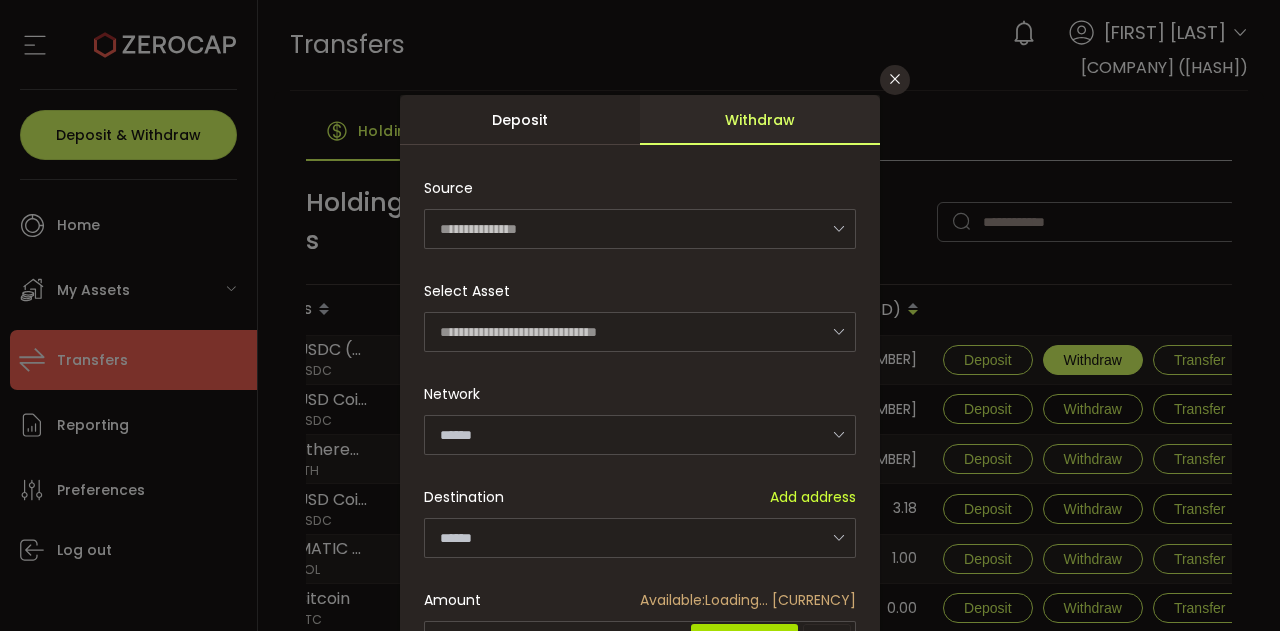 type on "**********" 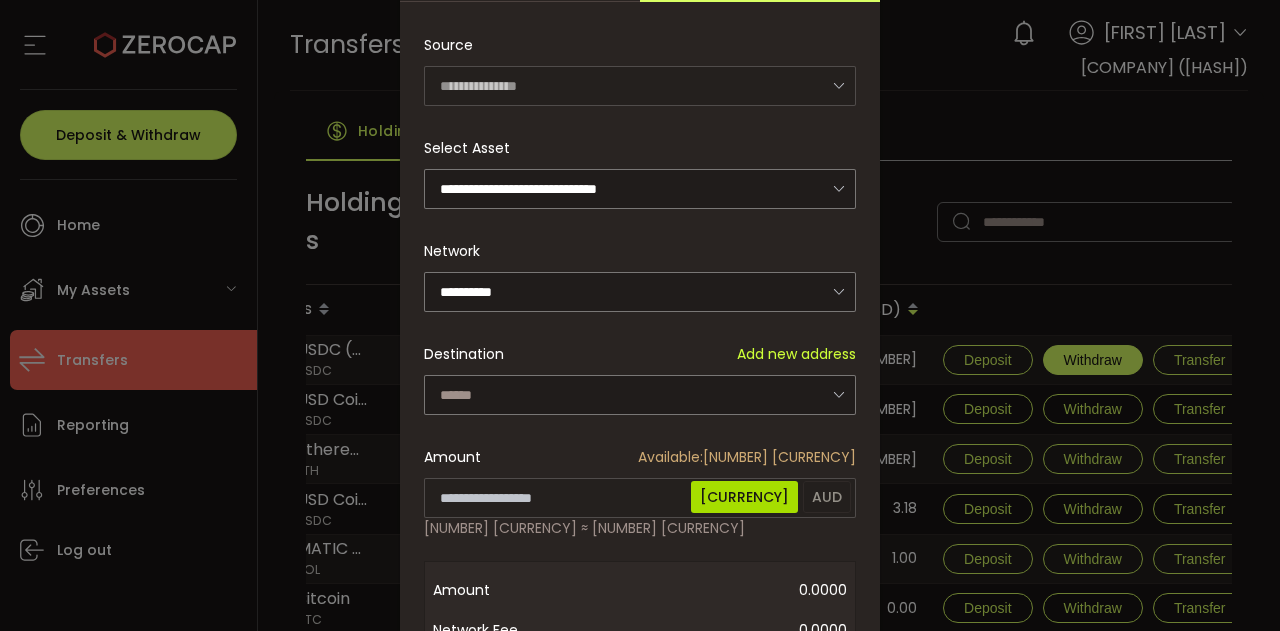 scroll, scrollTop: 144, scrollLeft: 0, axis: vertical 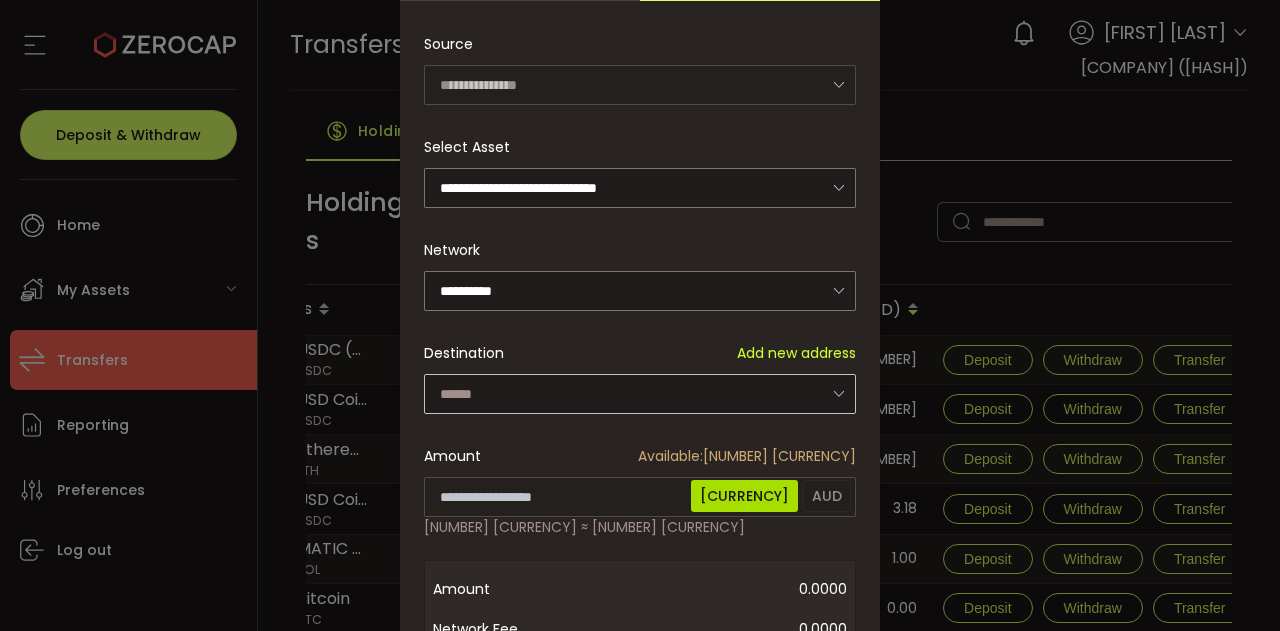 click at bounding box center (838, 393) 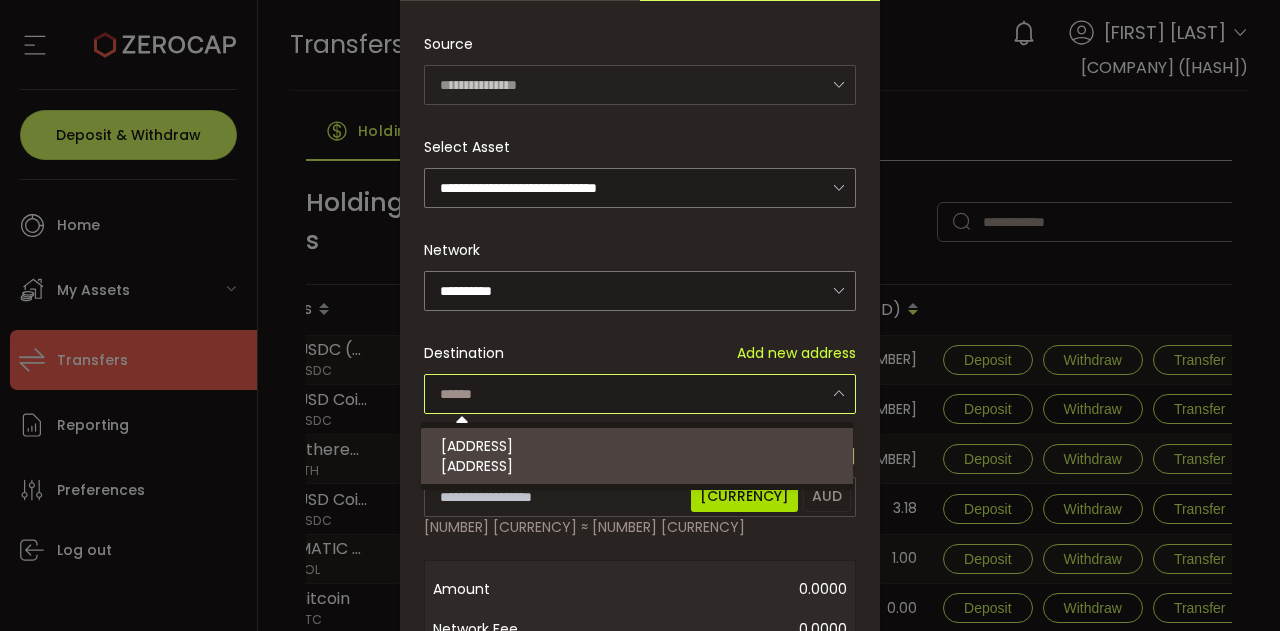 click on "**********" at bounding box center [640, 270] 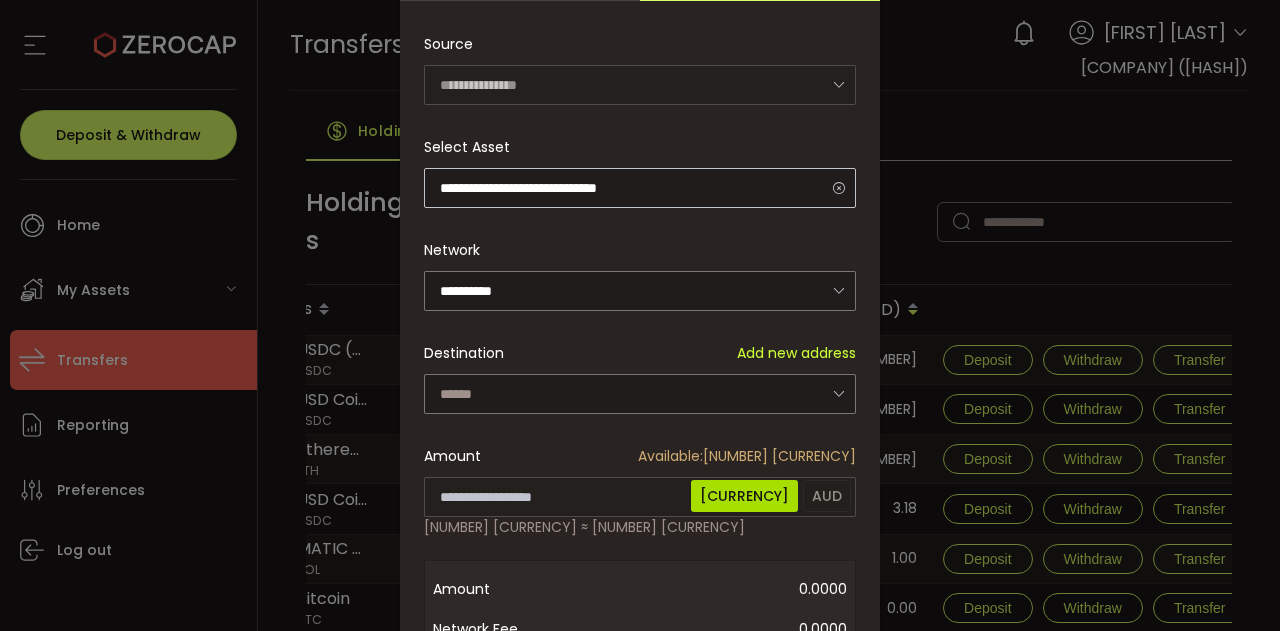 click at bounding box center (838, 187) 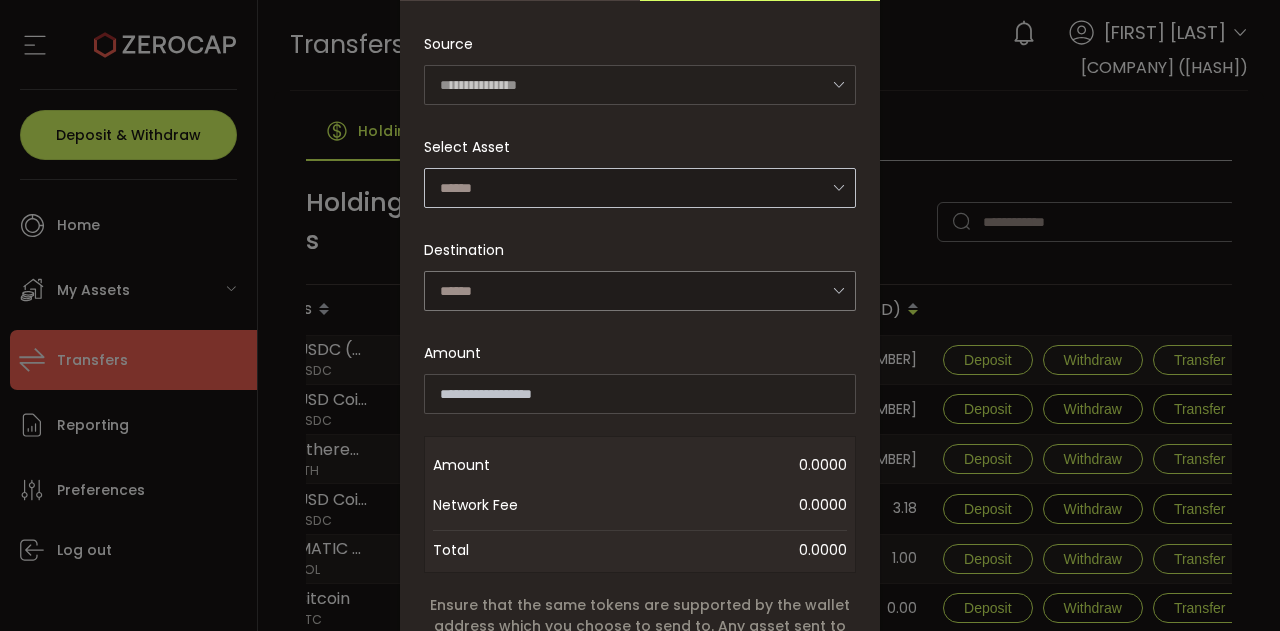 click at bounding box center [838, 187] 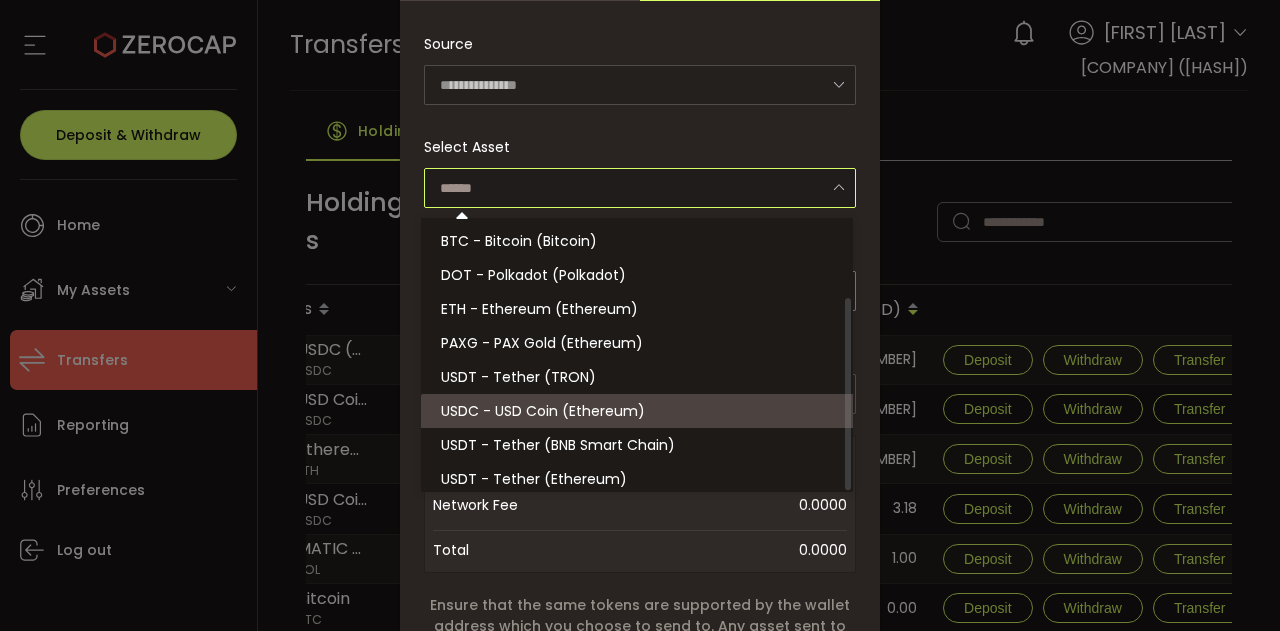 scroll, scrollTop: 112, scrollLeft: 0, axis: vertical 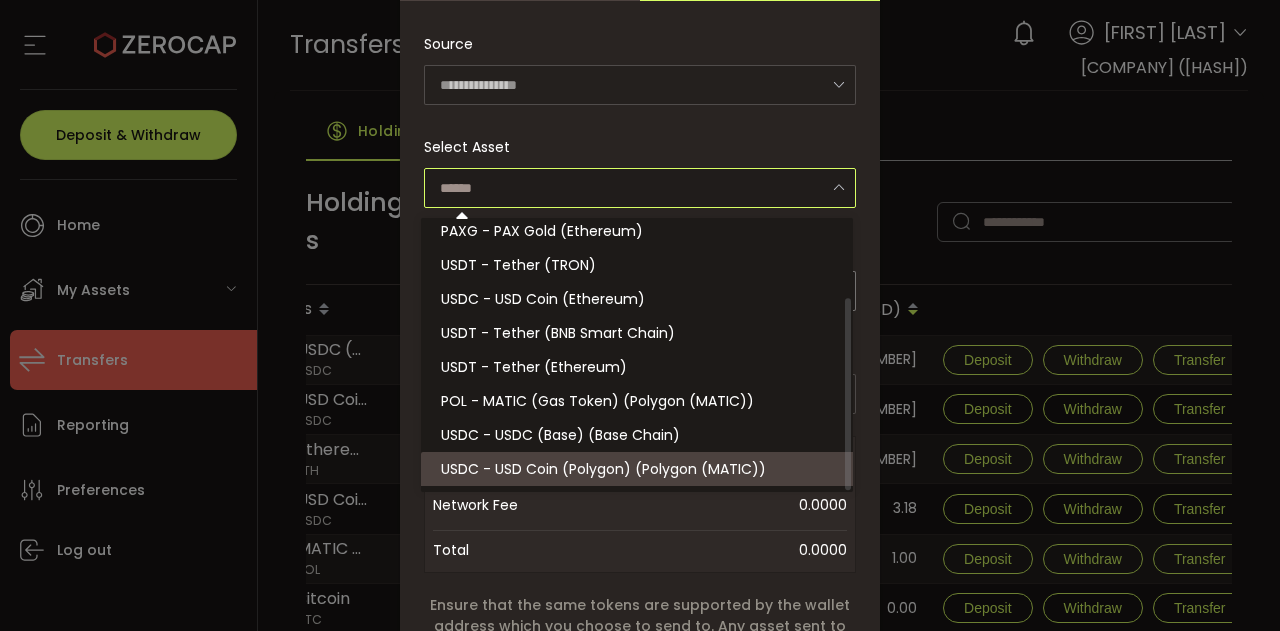 click on "USDC - USD Coin (Polygon) (Polygon (MATIC))" at bounding box center (603, 469) 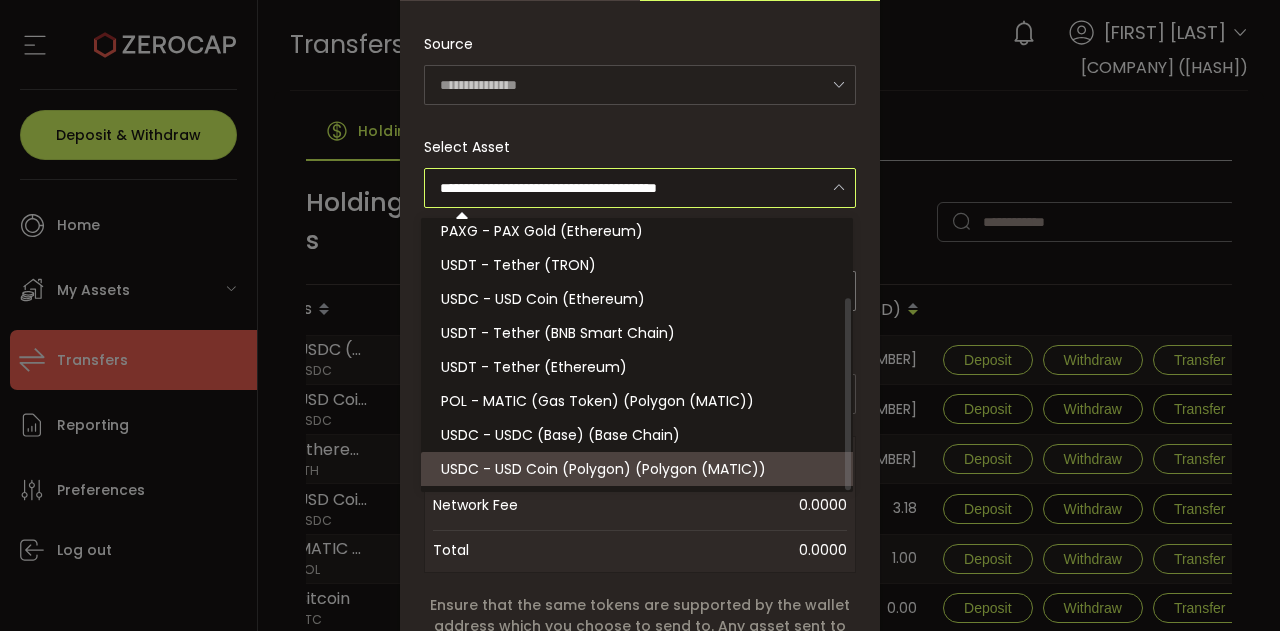 type on "**********" 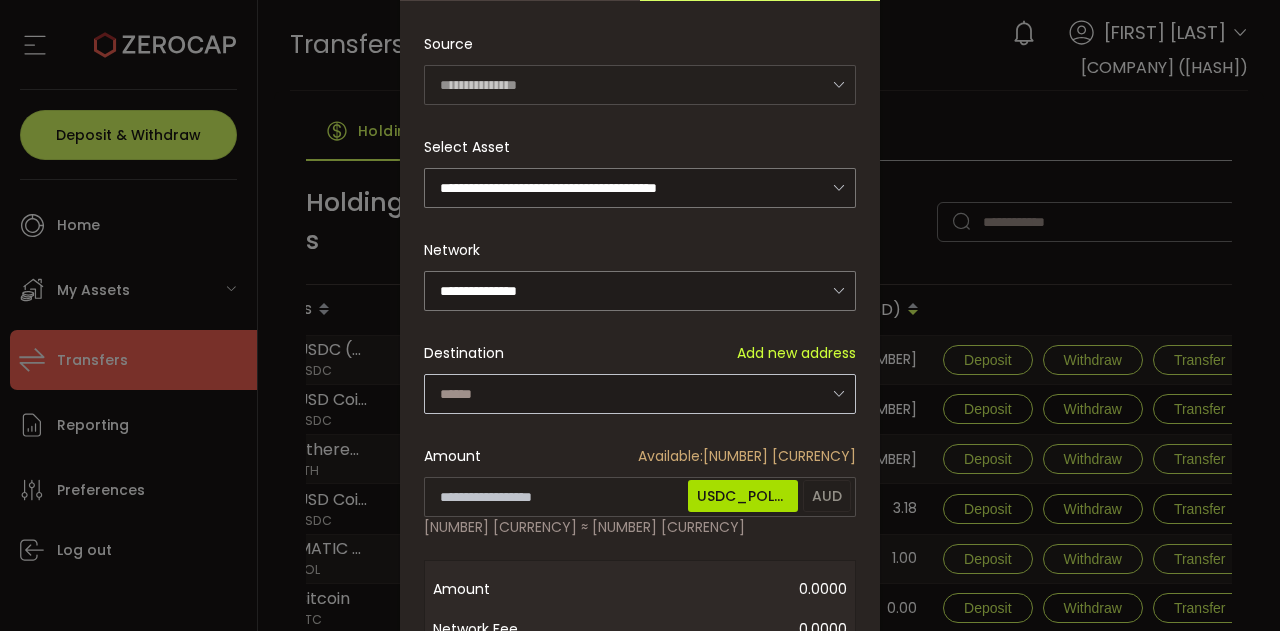 click at bounding box center [838, 393] 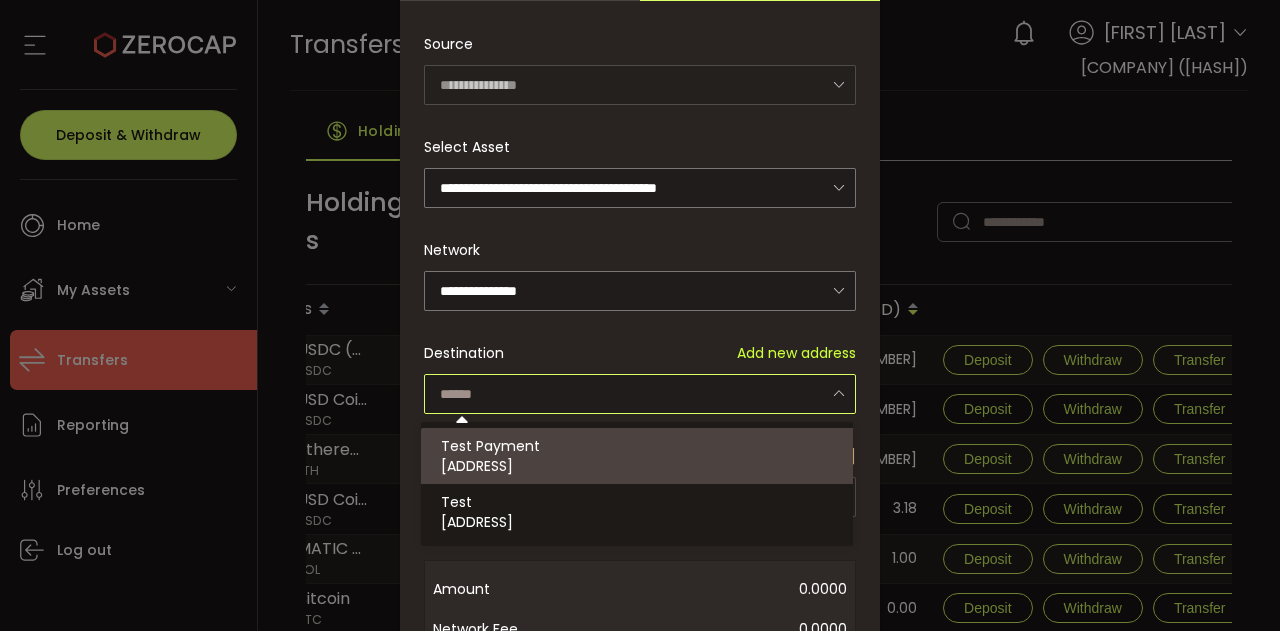 click on "0x022Add9F385AE6FC6eaB7F0fb57707575EfFc293" at bounding box center [477, 466] 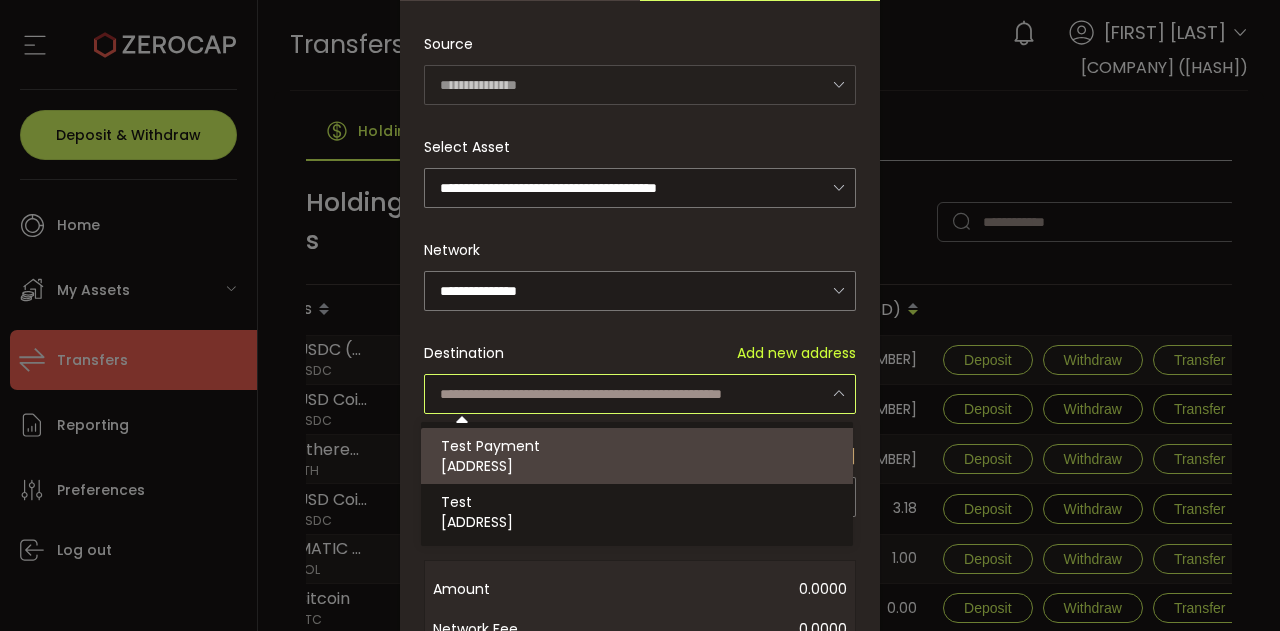 click on "0x022Add9F385AE6FC6eaB7F0fb57707575EfFc293" at bounding box center [477, 466] 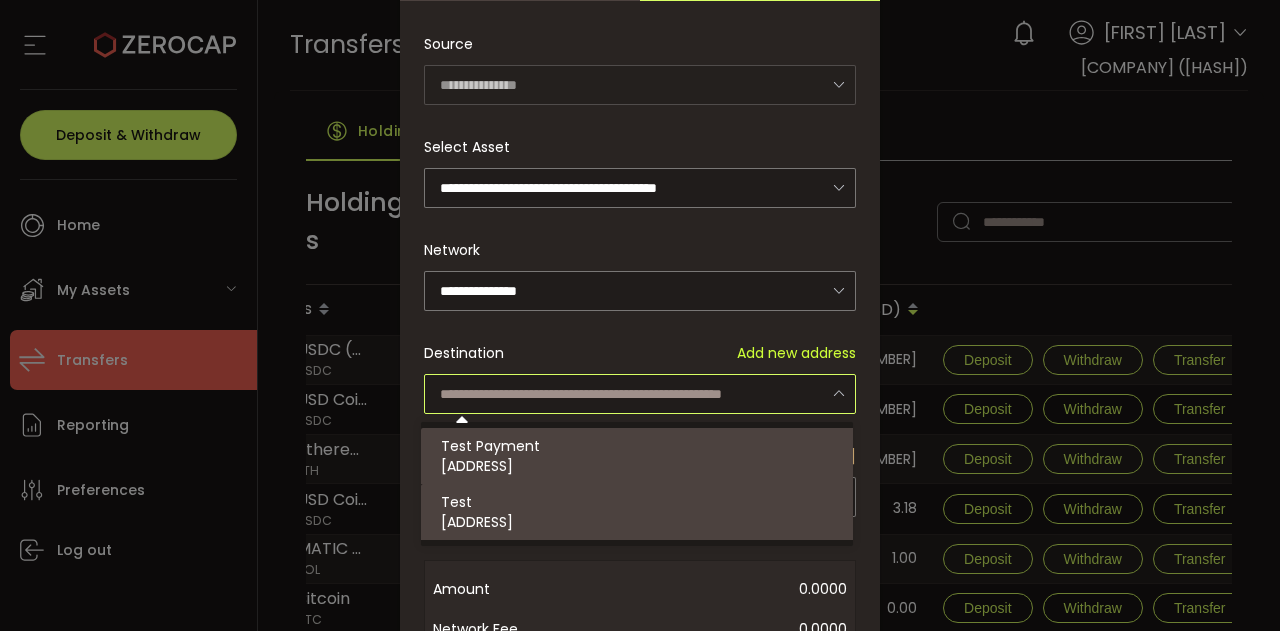click on "0x365654A960170eB8B4C409ee451A3C53b894165d" at bounding box center [477, 522] 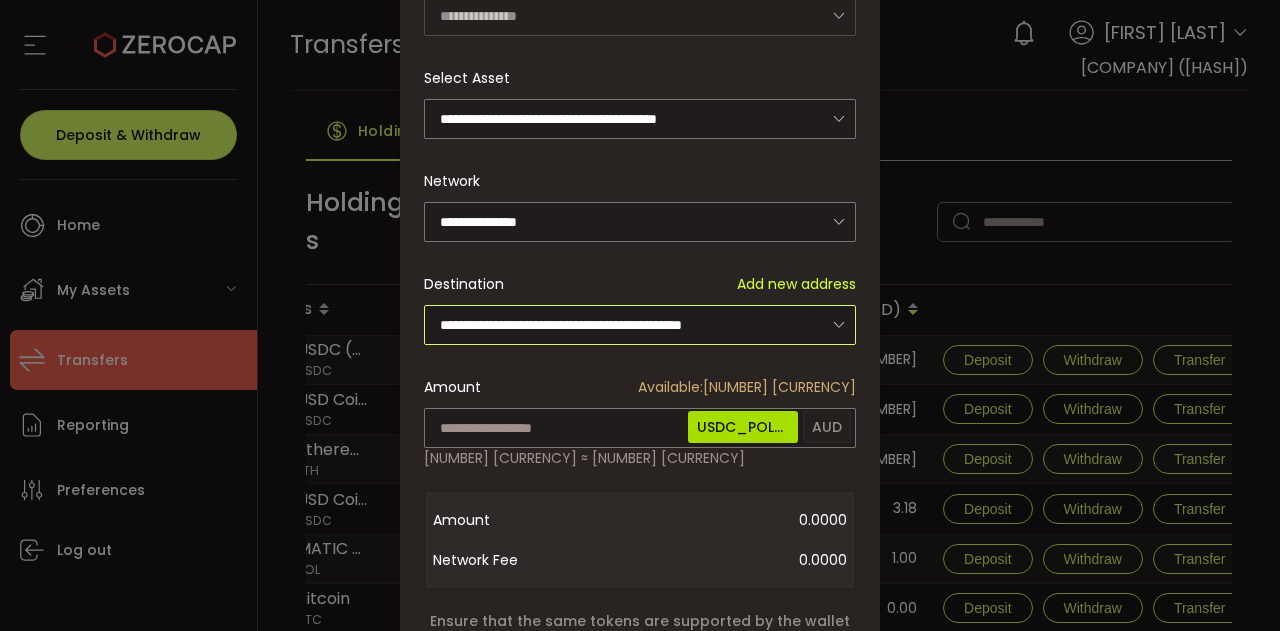 scroll, scrollTop: 218, scrollLeft: 0, axis: vertical 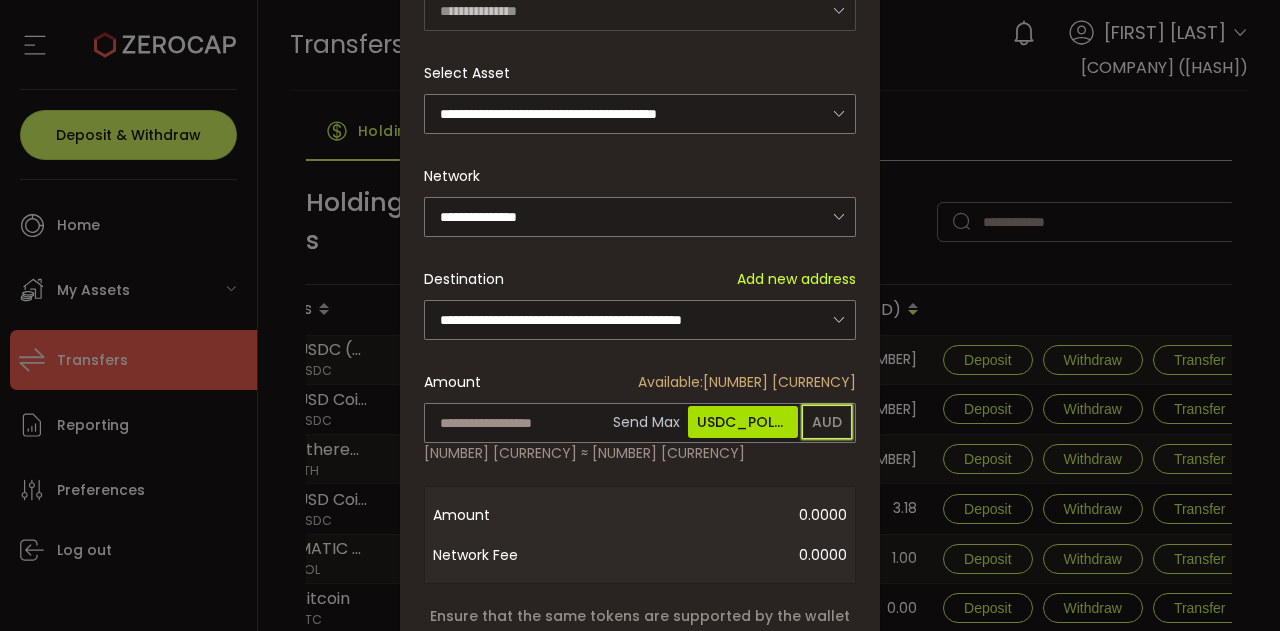 click on "AUD" at bounding box center [827, 422] 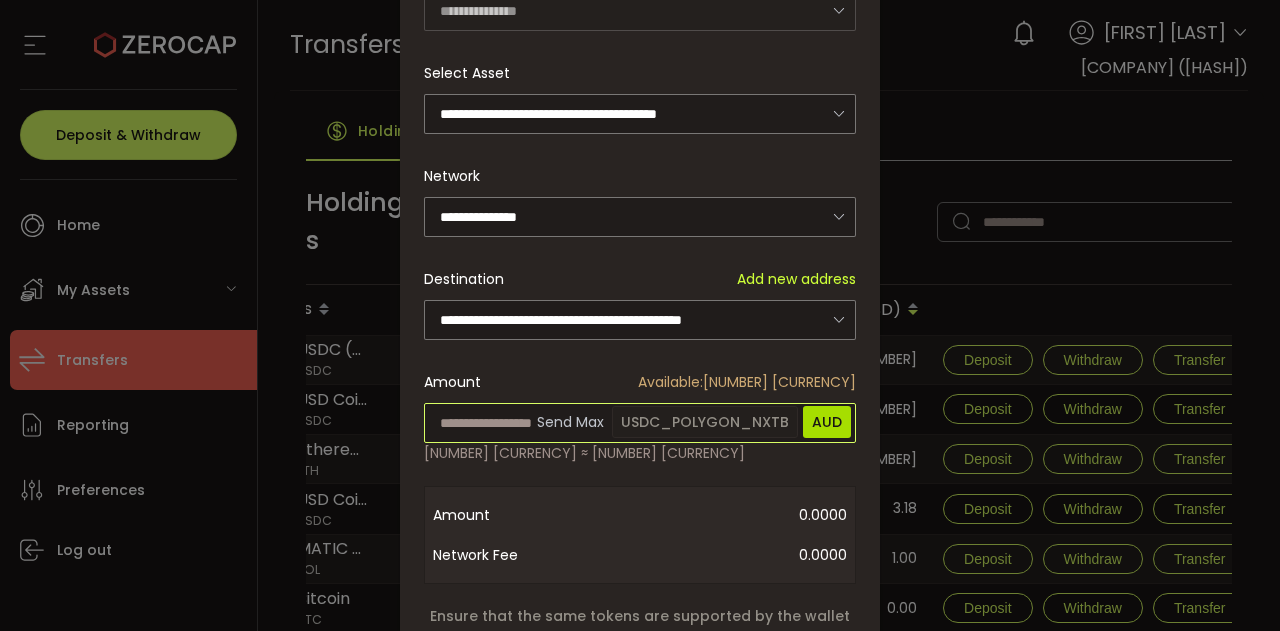 click at bounding box center (640, 423) 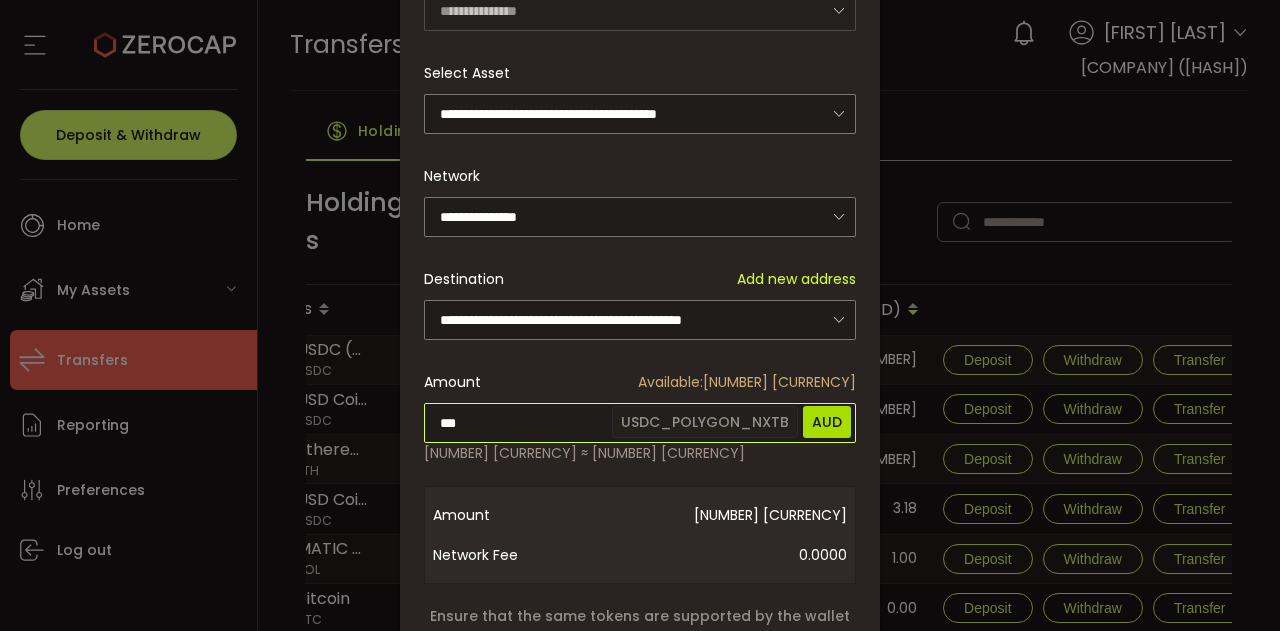 type on "***" 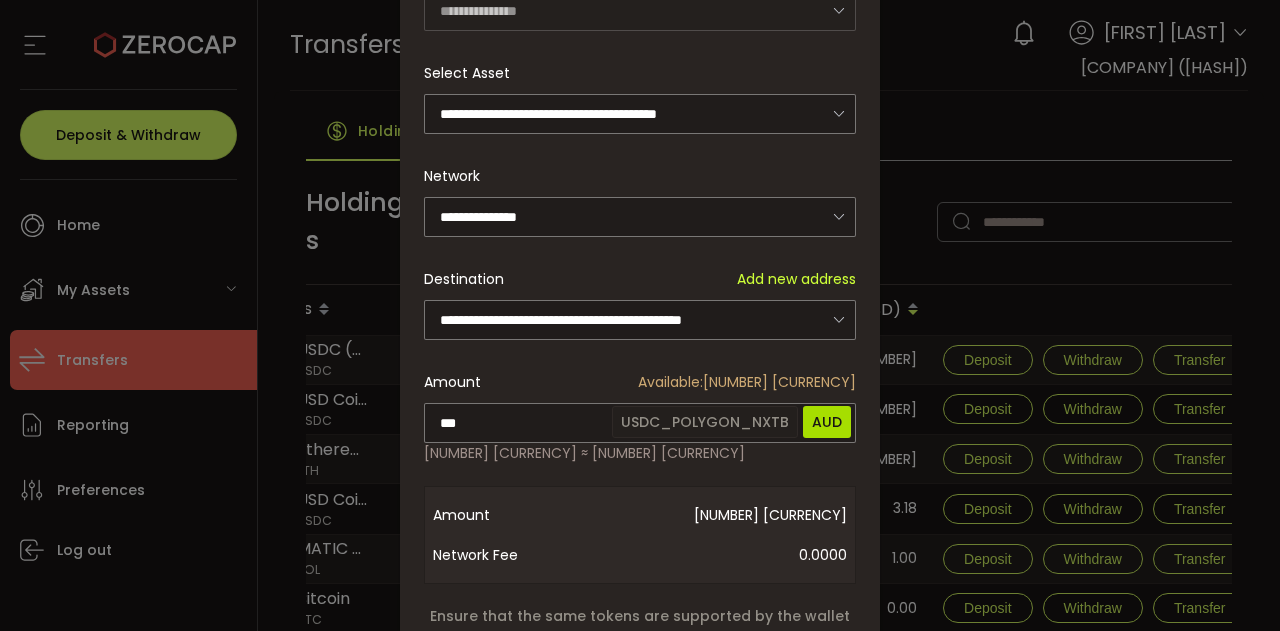 click on "**********" at bounding box center (640, 363) 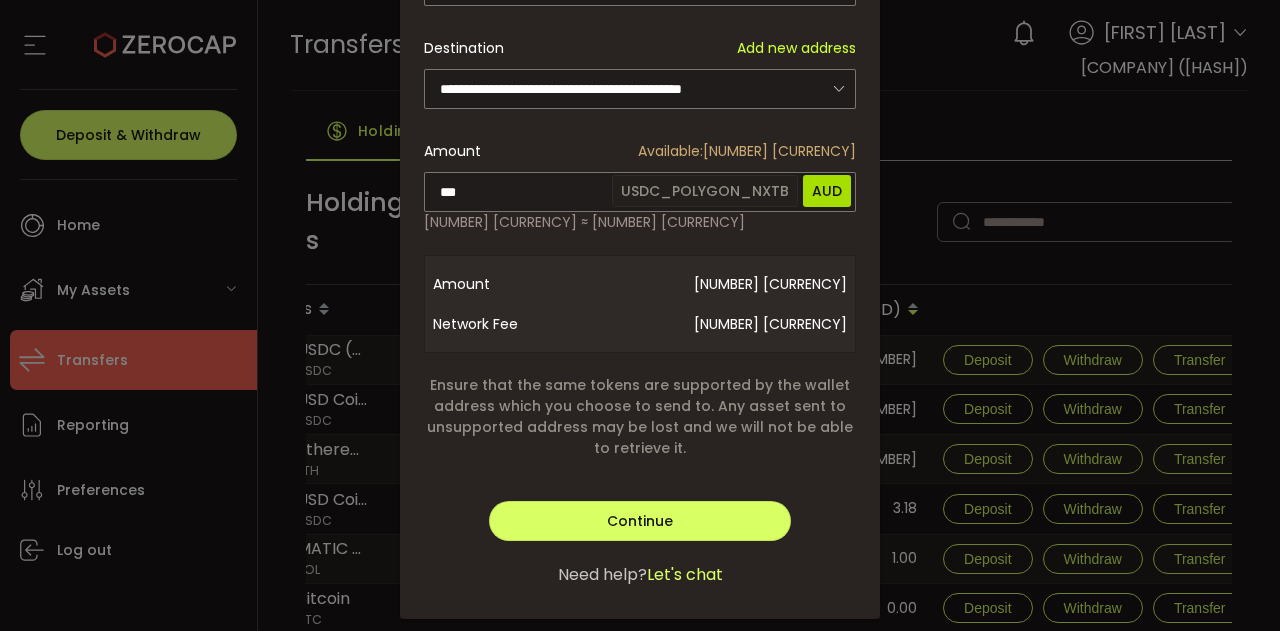 scroll, scrollTop: 451, scrollLeft: 0, axis: vertical 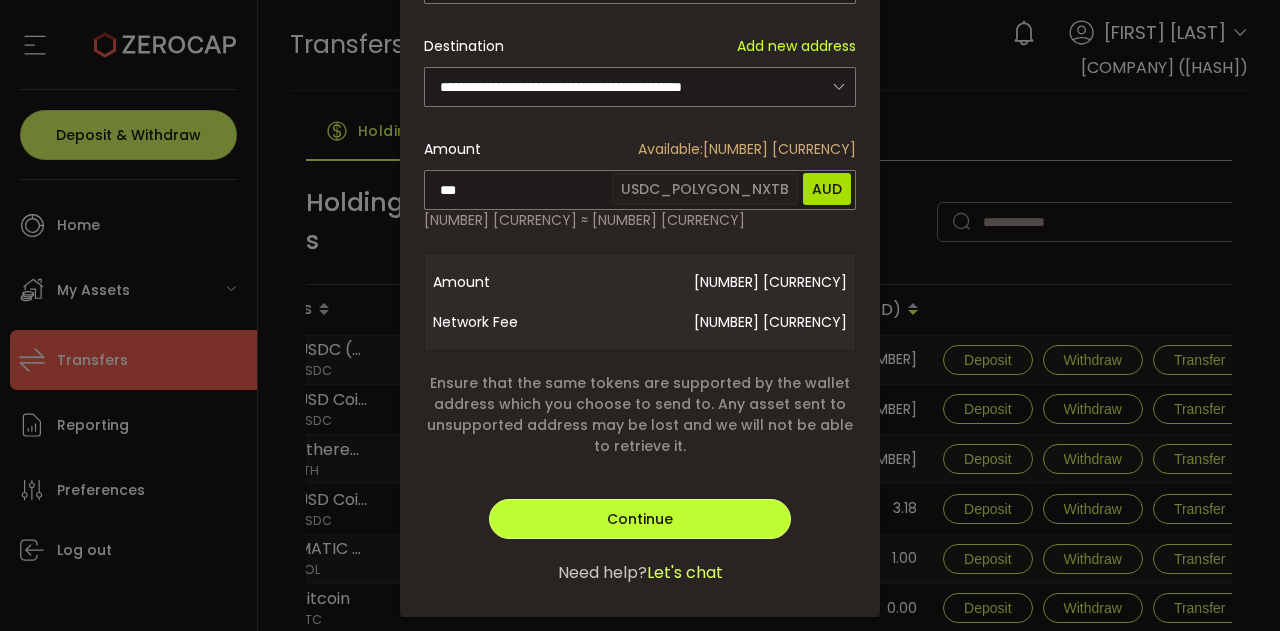 click on "Continue" at bounding box center (640, 519) 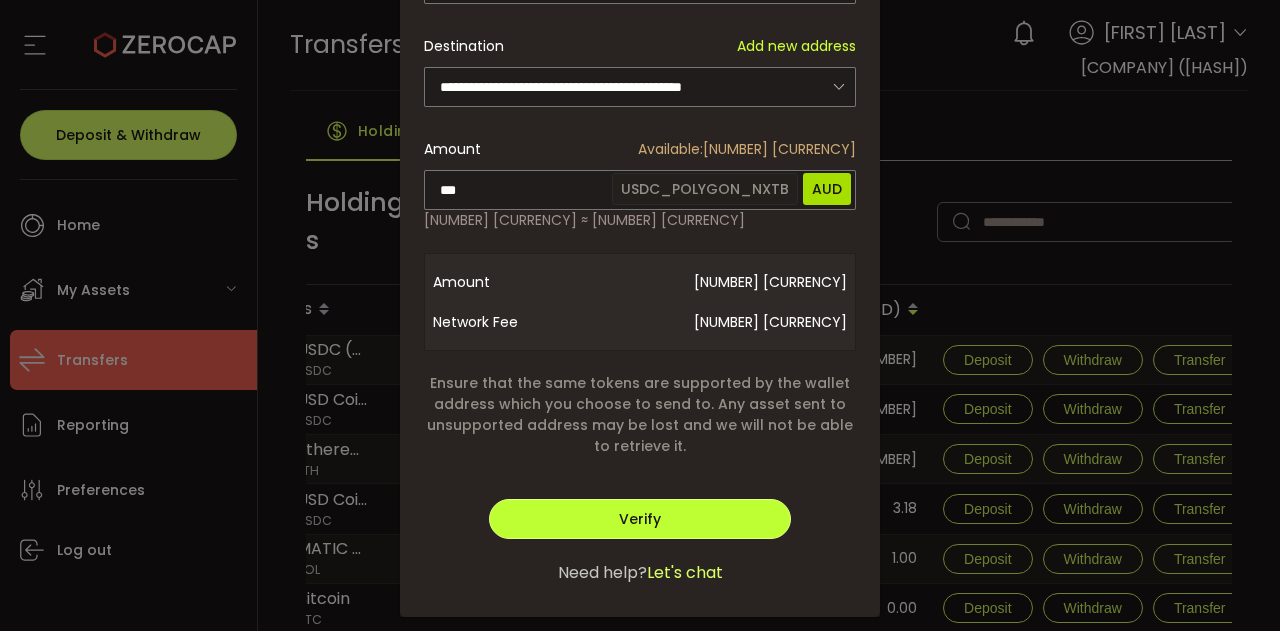 click on "Verify" at bounding box center (640, 519) 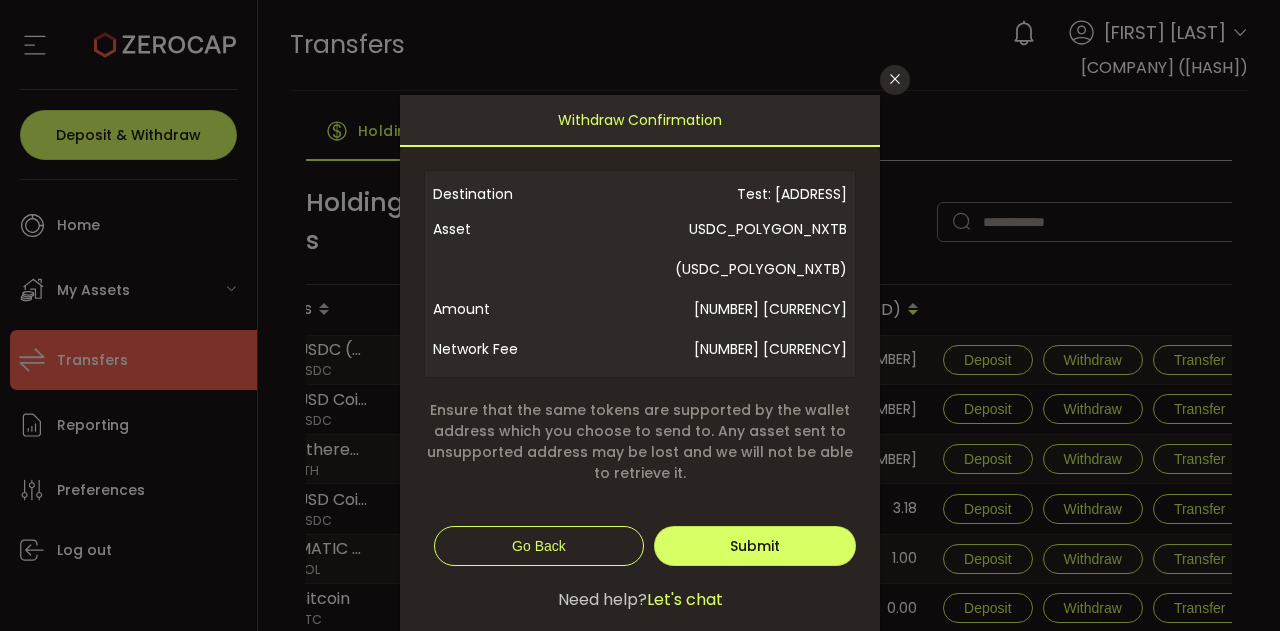 scroll, scrollTop: 161, scrollLeft: 0, axis: vertical 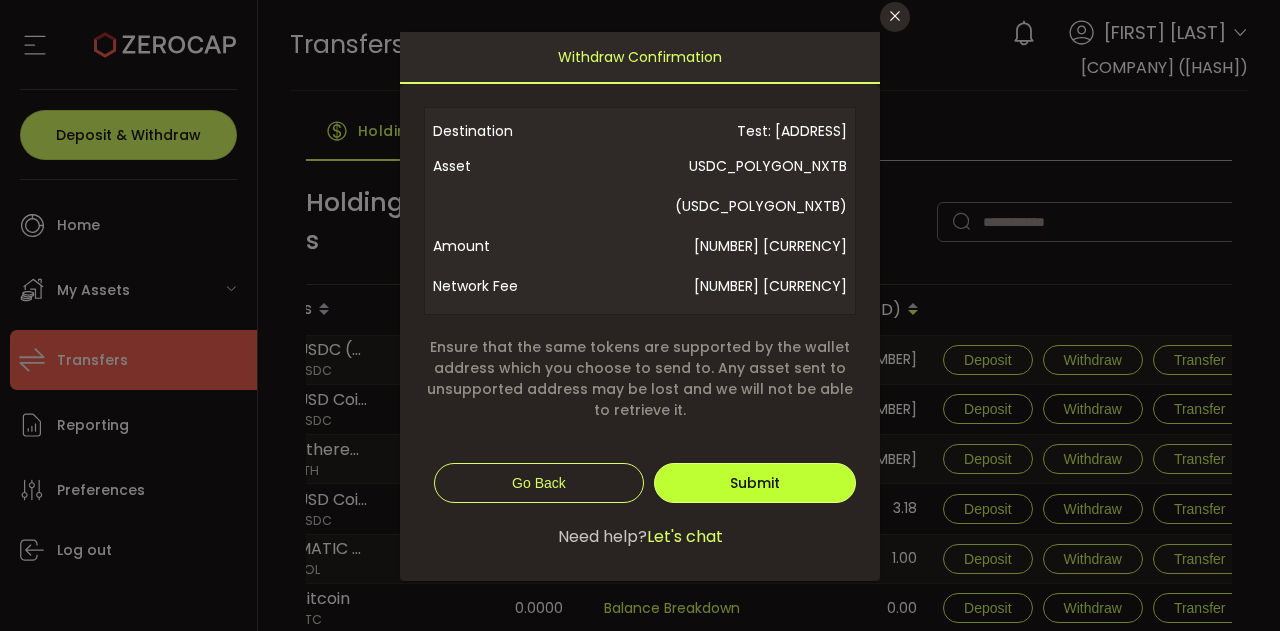 click on "Submit" at bounding box center (755, 483) 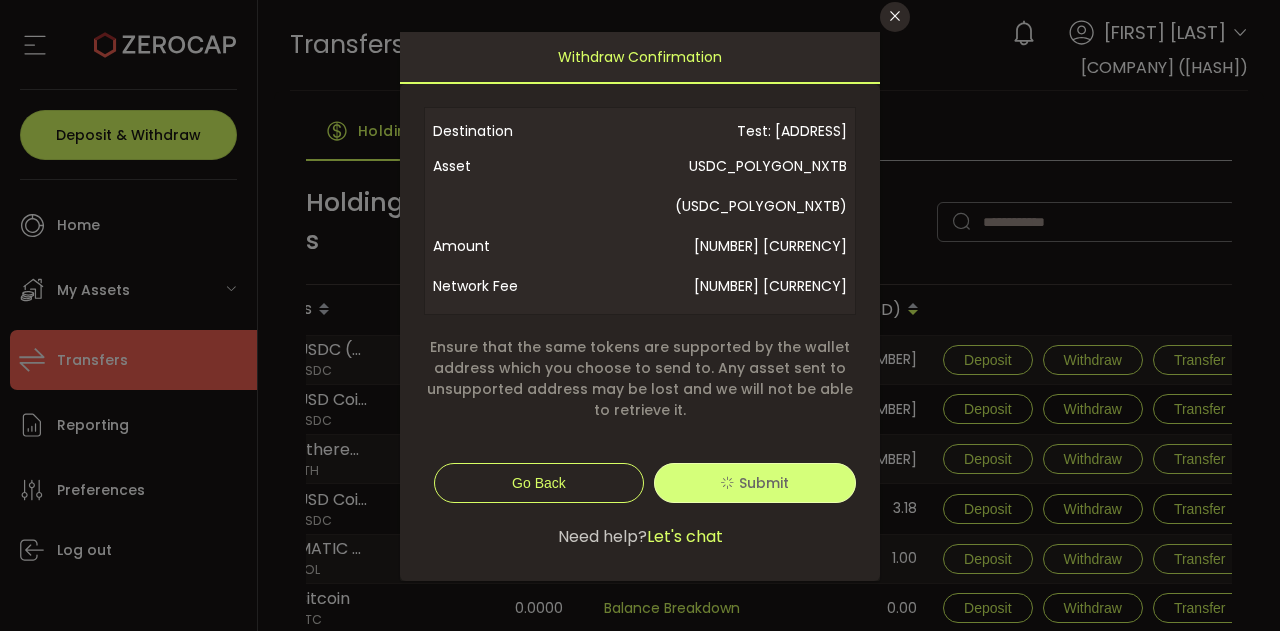 type 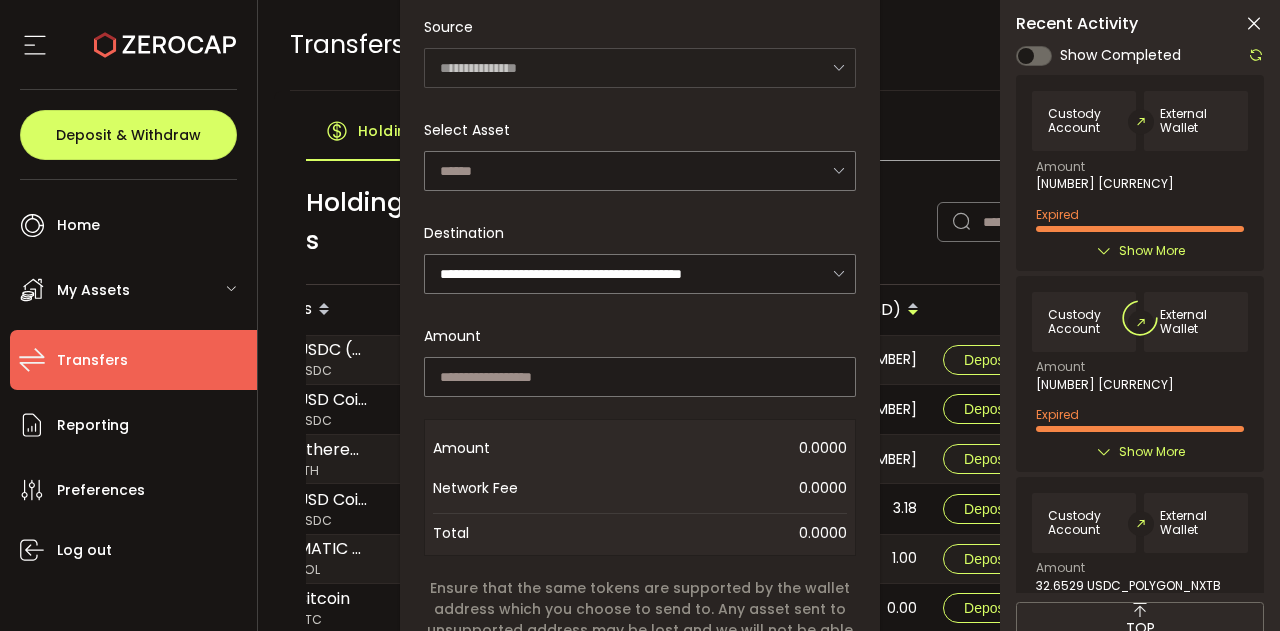 scroll, scrollTop: 159, scrollLeft: 0, axis: vertical 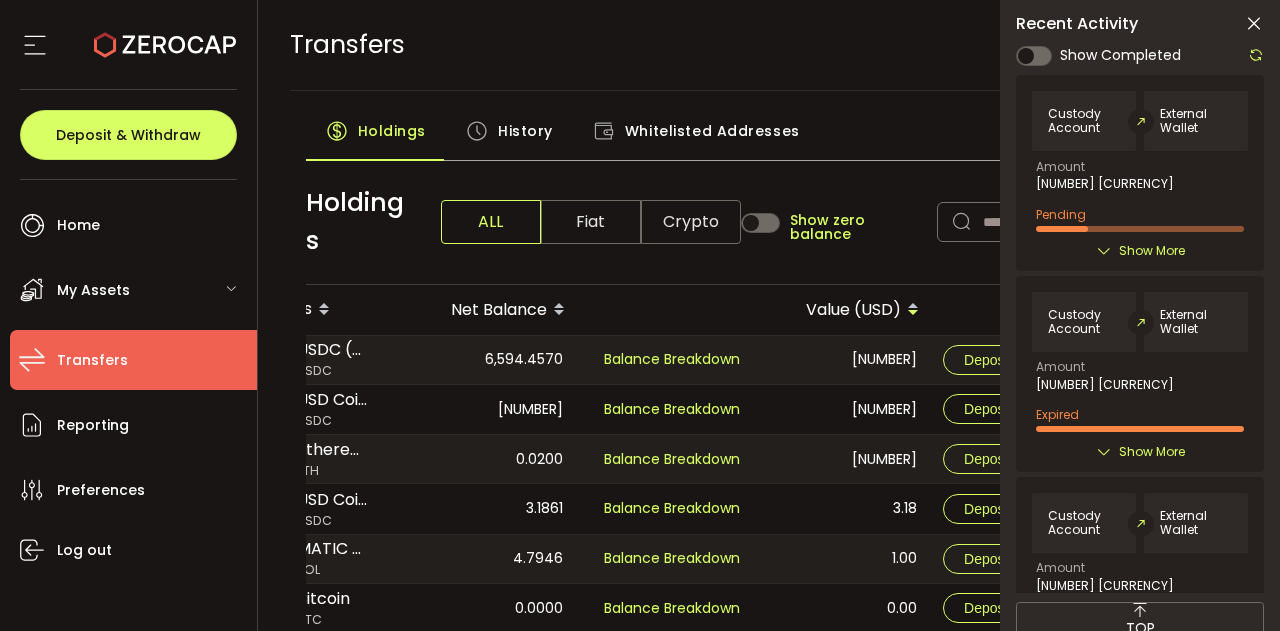 click on "Show More" at bounding box center (1152, 251) 